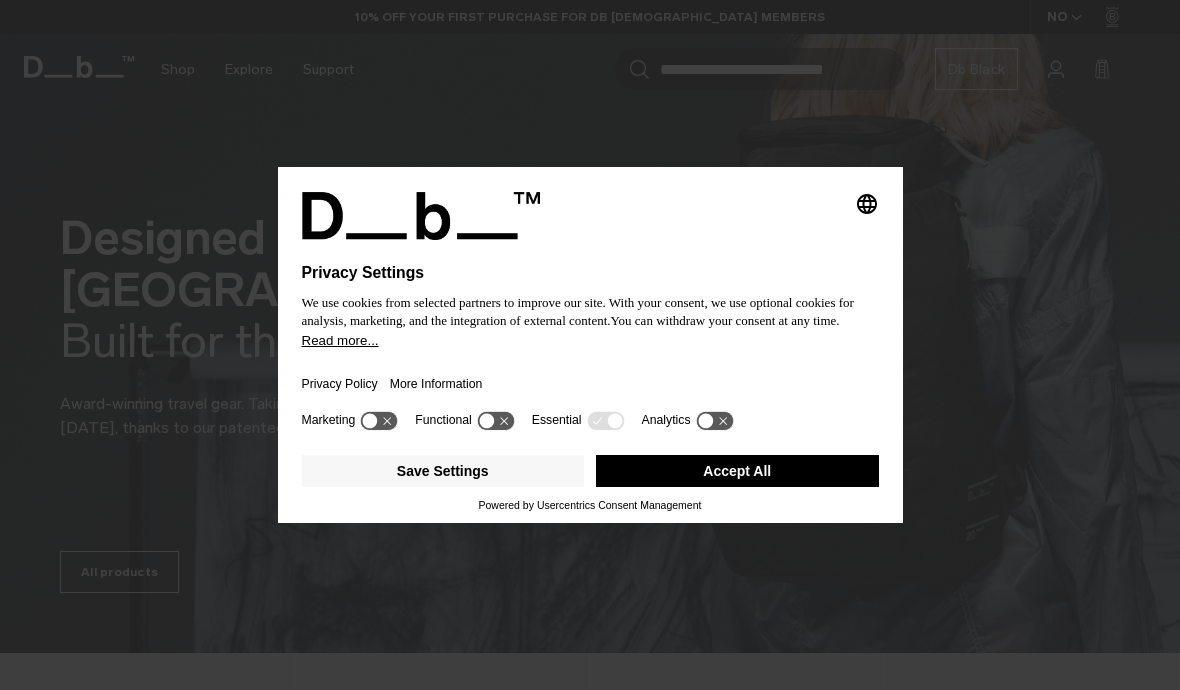 scroll, scrollTop: 0, scrollLeft: 0, axis: both 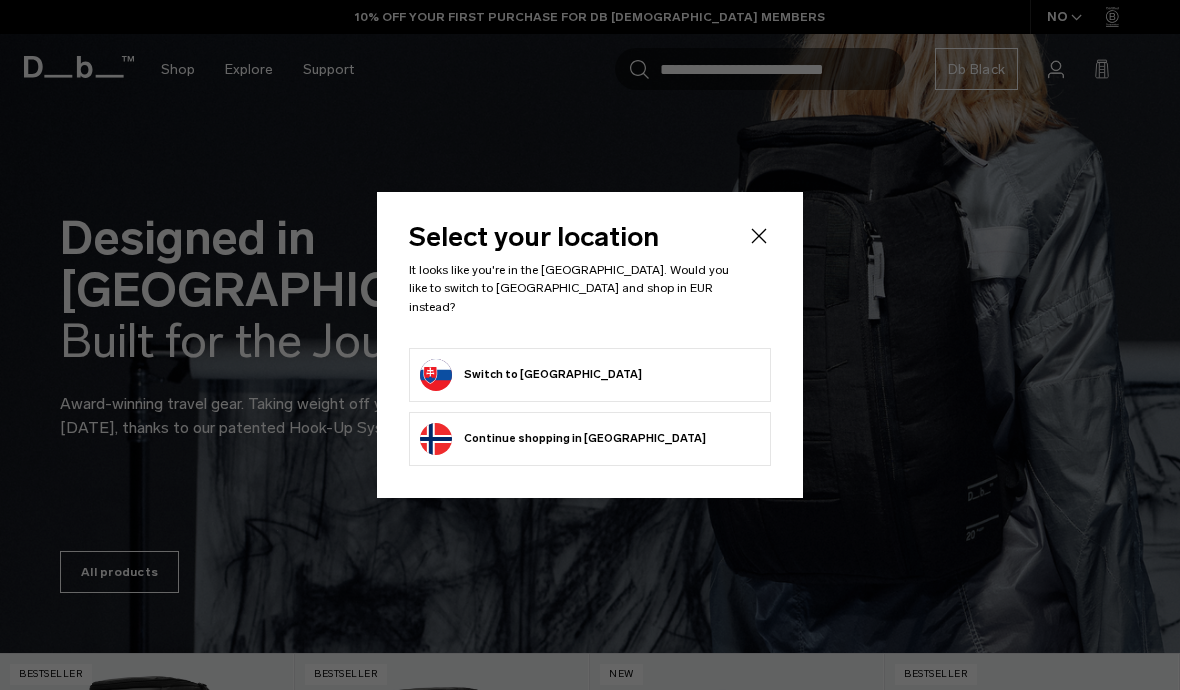 click on "Switch to Slovakia" at bounding box center (590, 375) 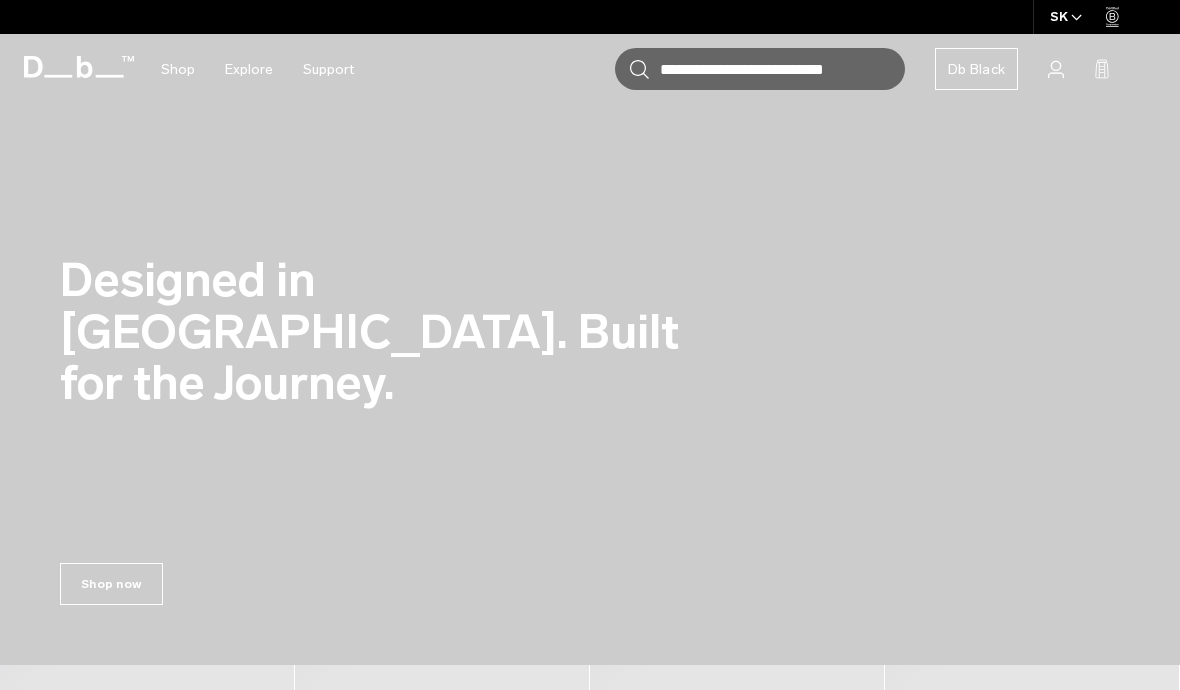 scroll, scrollTop: 0, scrollLeft: 0, axis: both 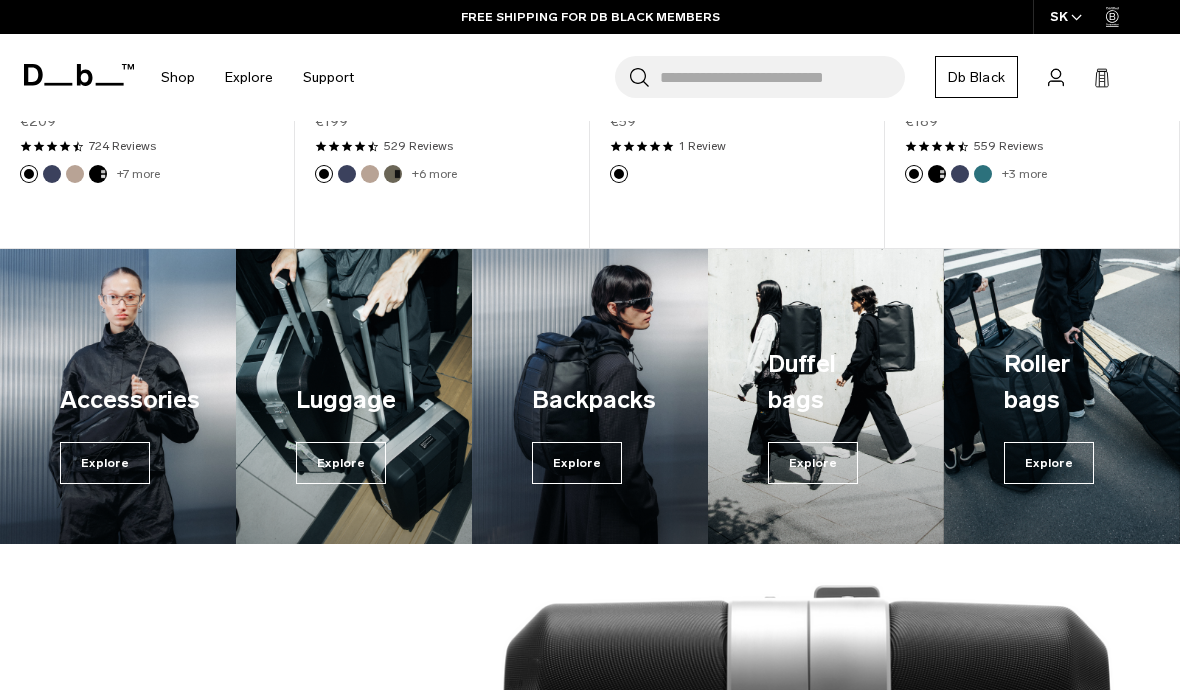 click on "Accessories
Explore" at bounding box center [118, 433] 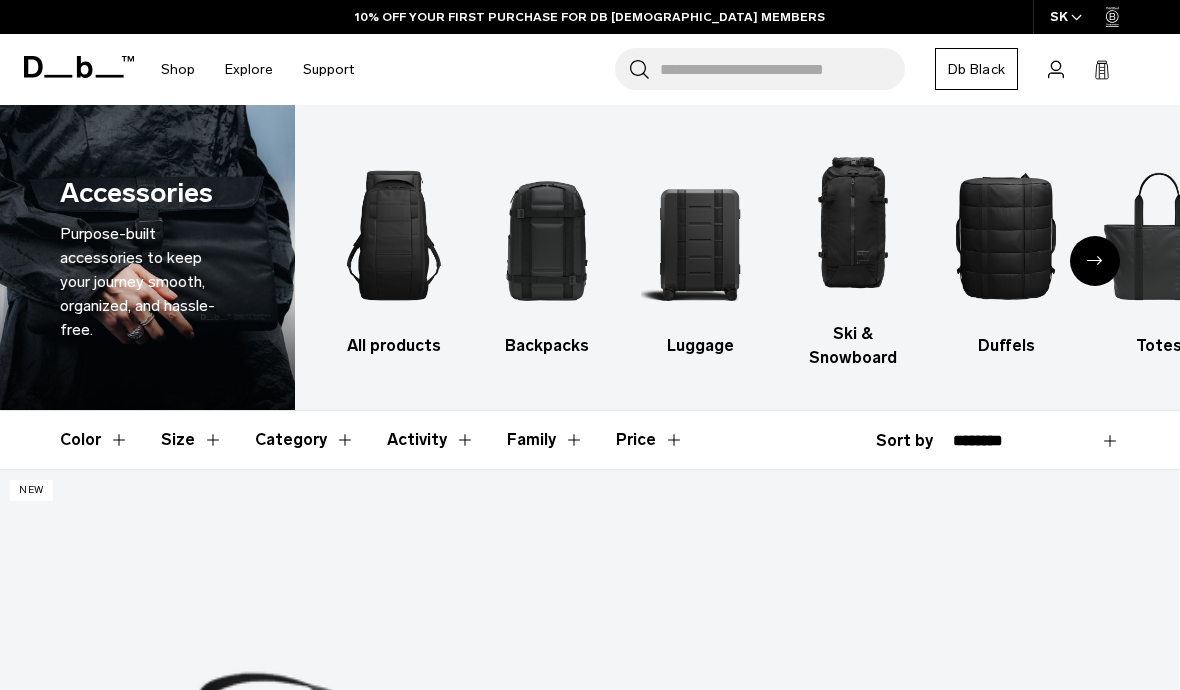 scroll, scrollTop: 0, scrollLeft: 0, axis: both 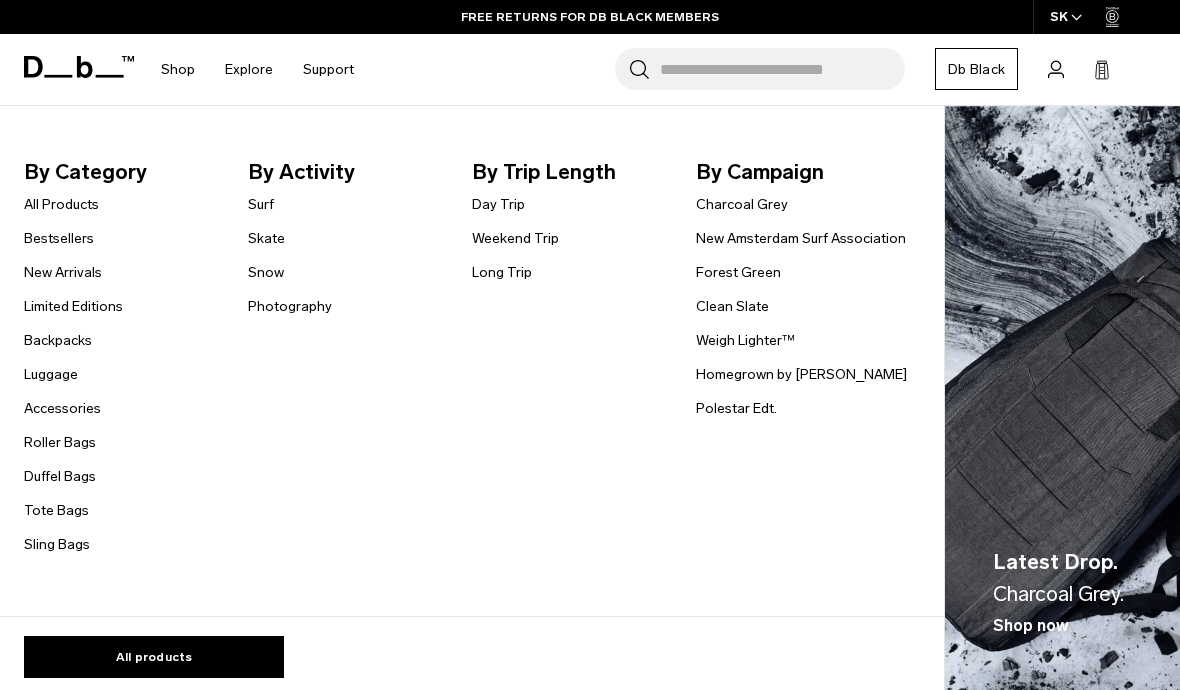 click on "Backpacks" at bounding box center (58, 340) 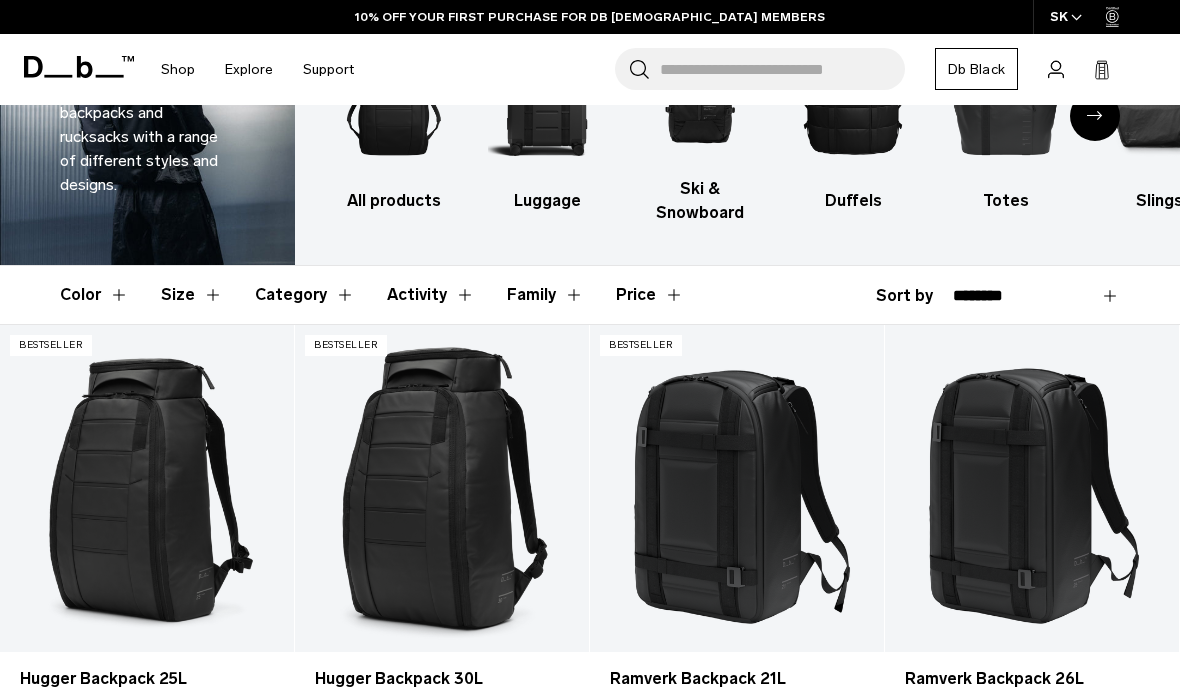 scroll, scrollTop: 306, scrollLeft: 0, axis: vertical 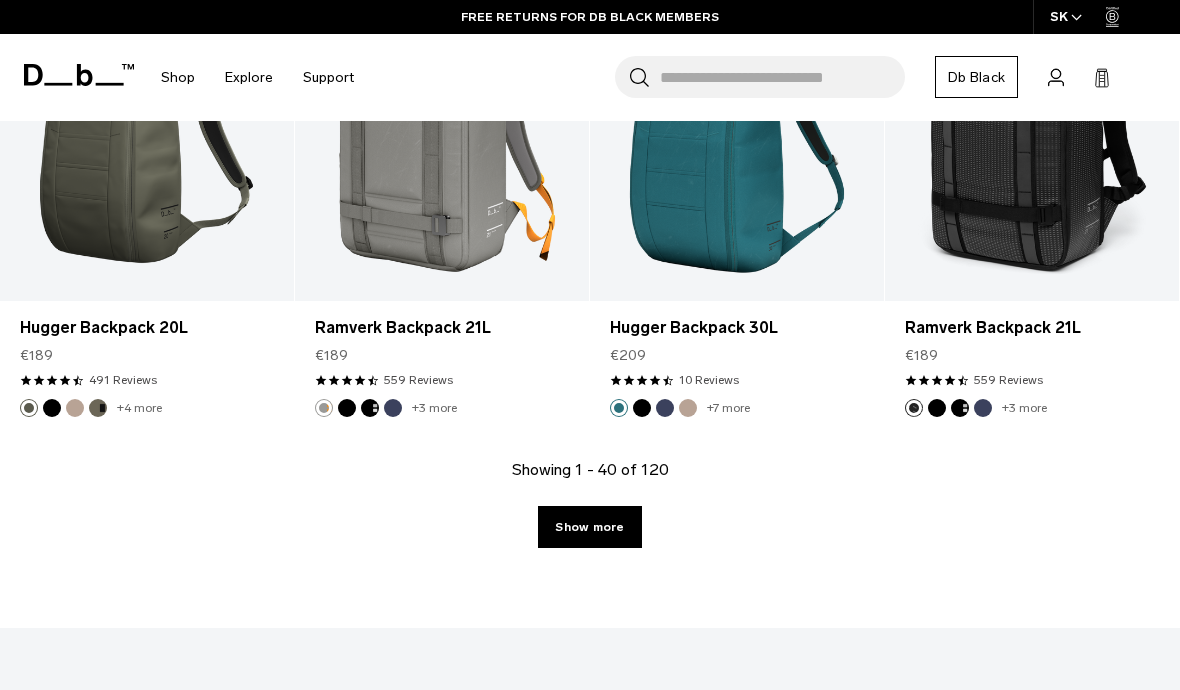click on "Show more" at bounding box center (589, 527) 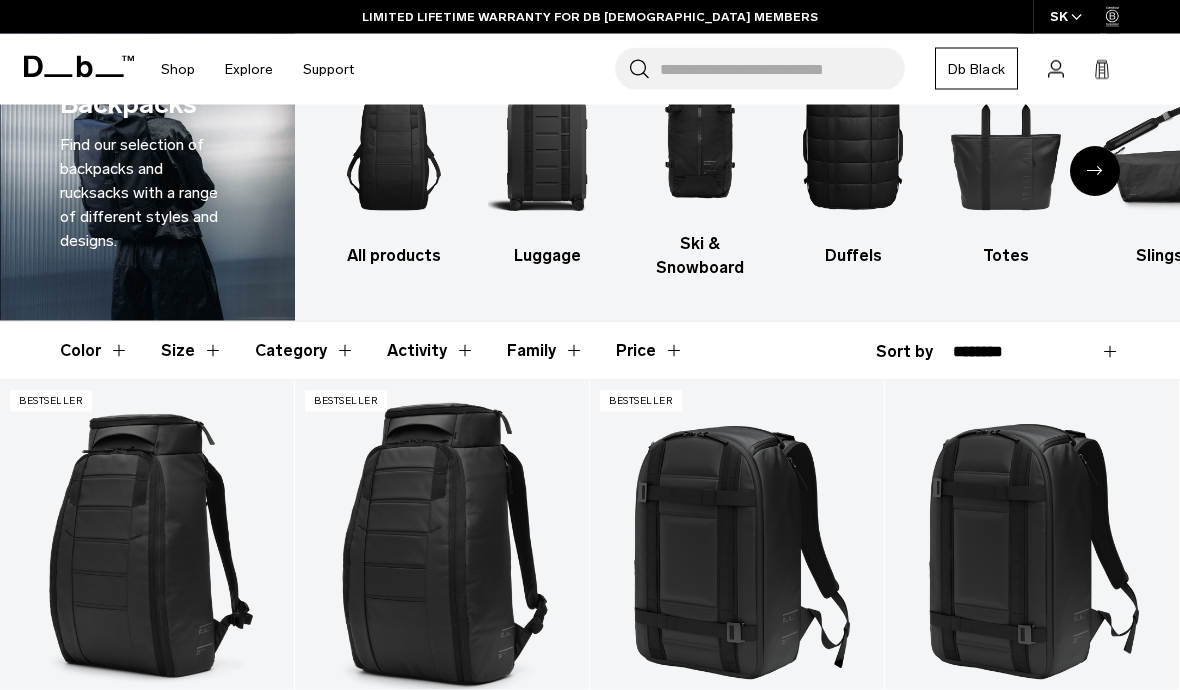 scroll, scrollTop: 0, scrollLeft: 0, axis: both 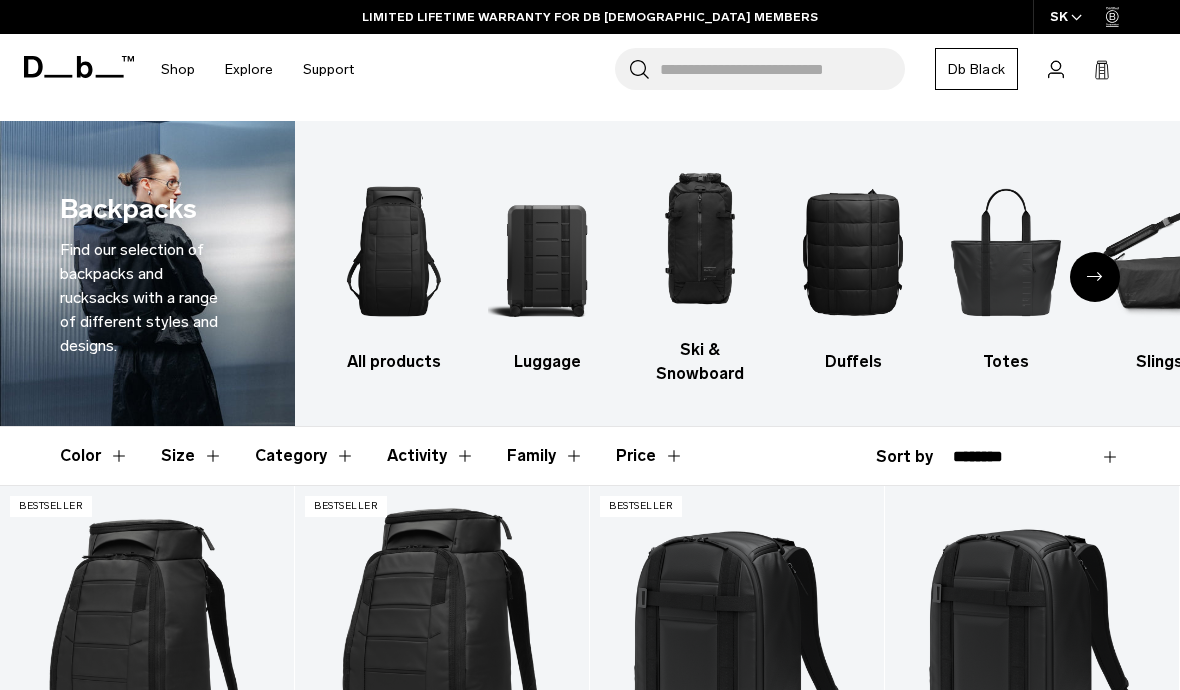 click on "Color" at bounding box center [94, 456] 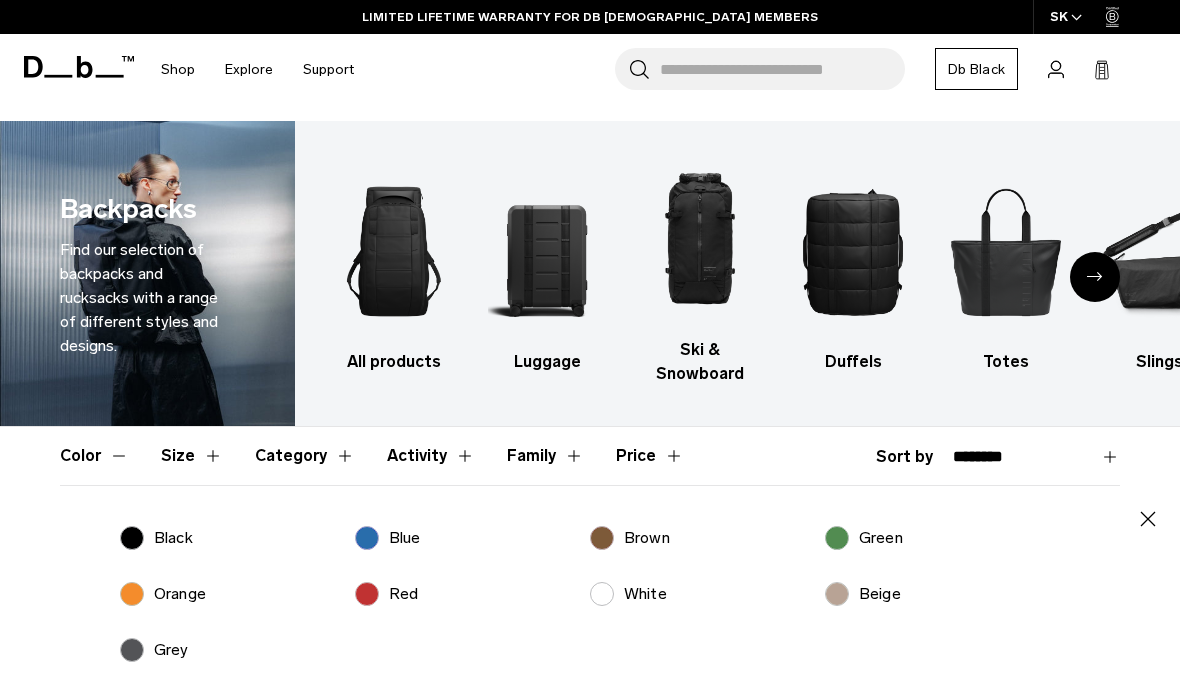 click on "Black" at bounding box center (173, 538) 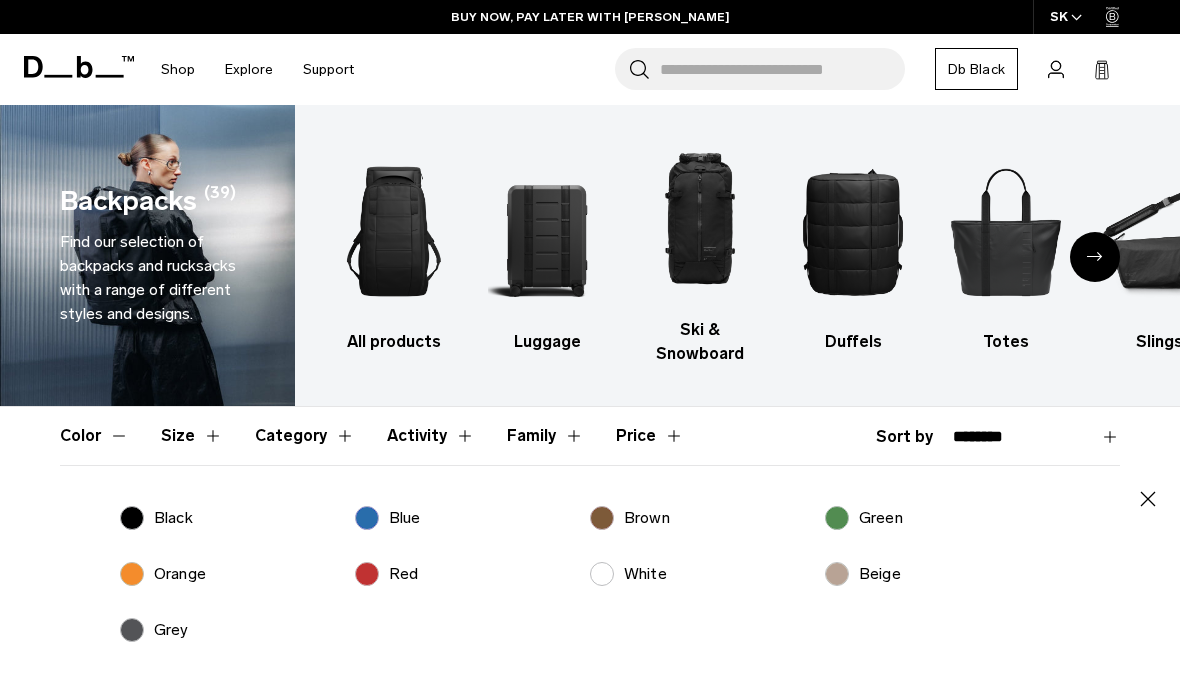 scroll, scrollTop: 194, scrollLeft: 0, axis: vertical 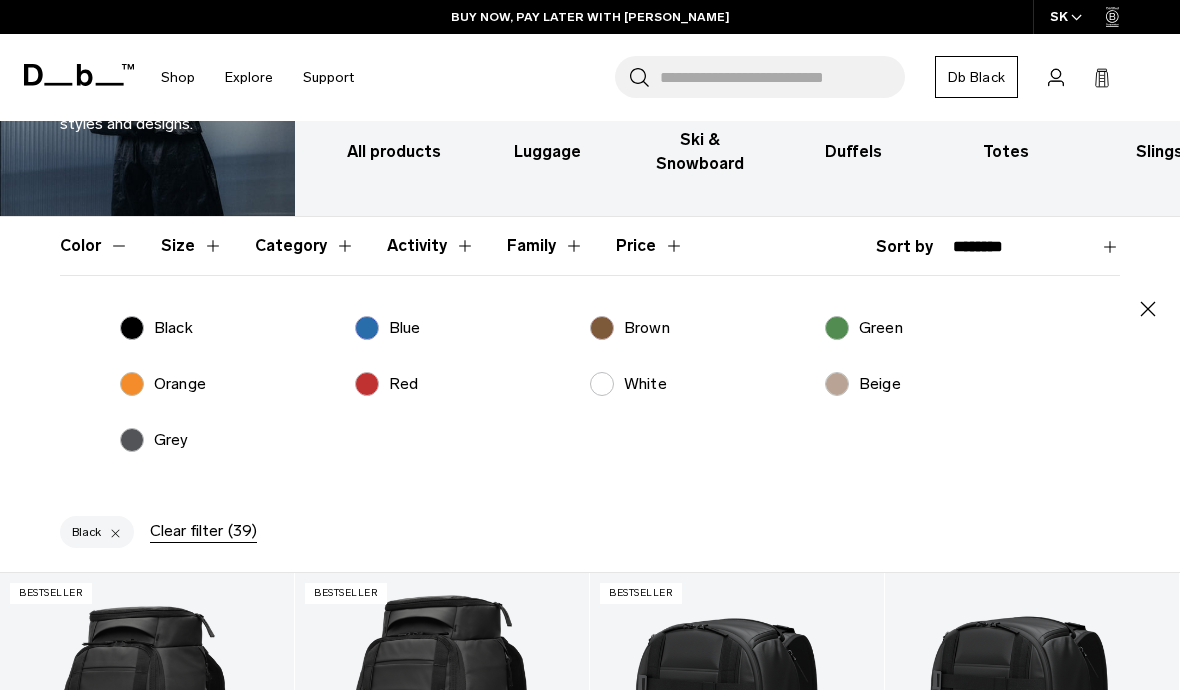 click 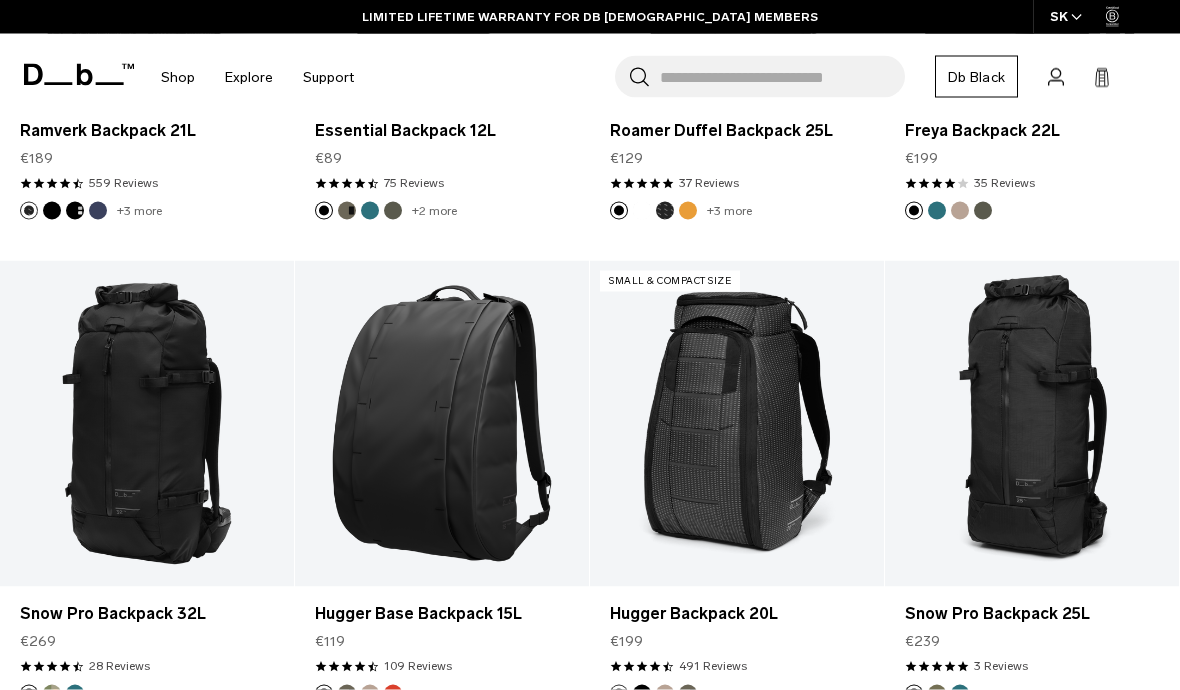 scroll, scrollTop: 2701, scrollLeft: 0, axis: vertical 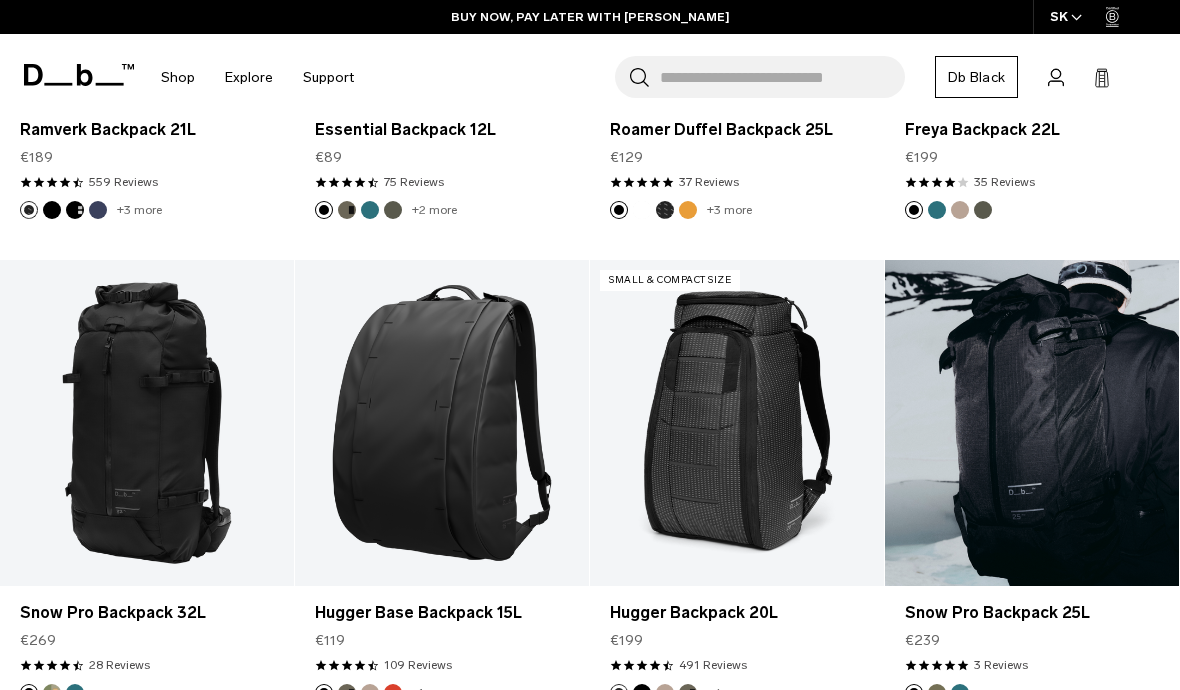 click at bounding box center (1032, 423) 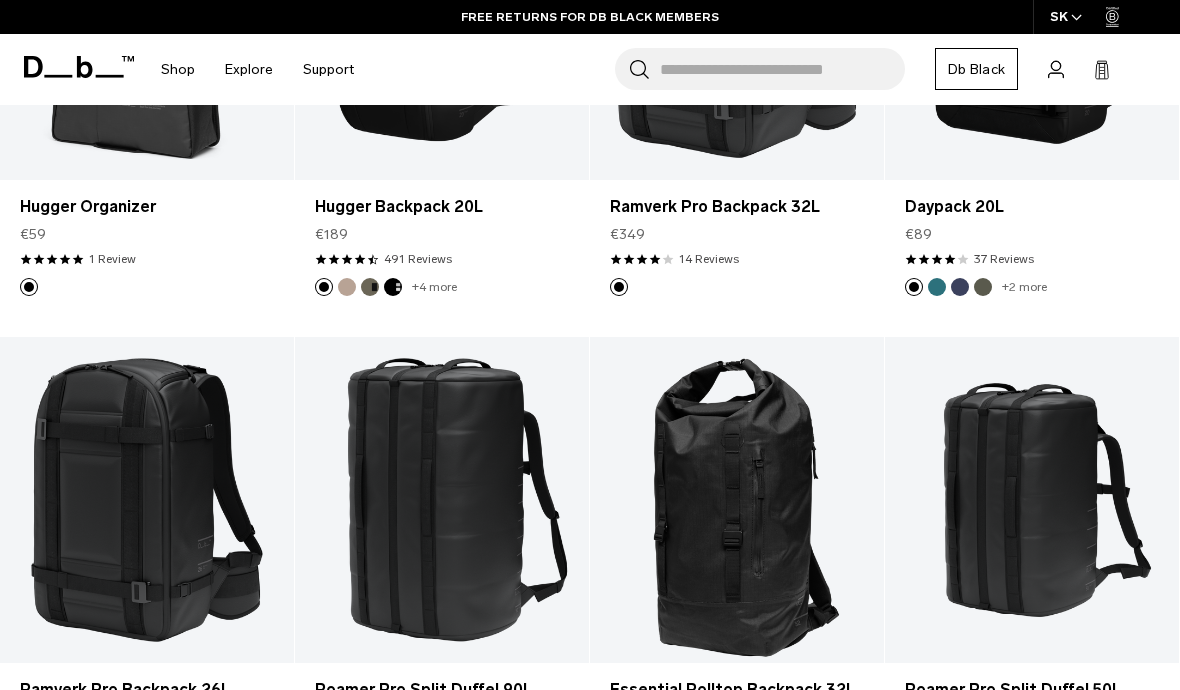 scroll, scrollTop: 1186, scrollLeft: 0, axis: vertical 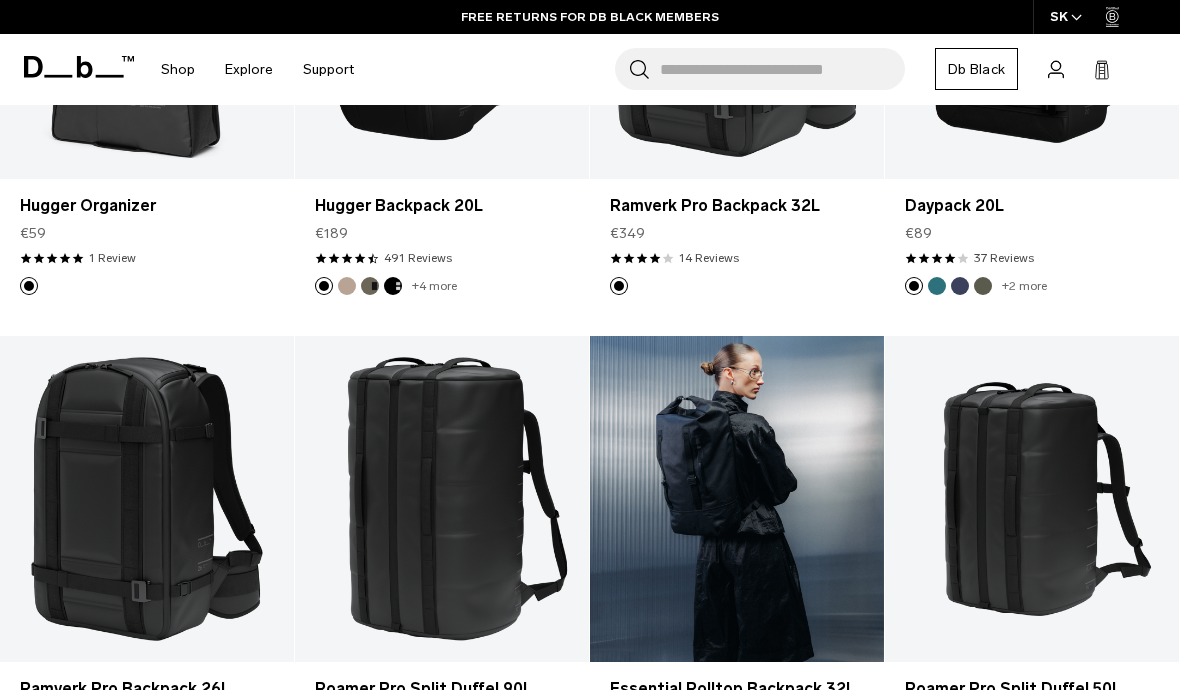 click at bounding box center [737, 499] 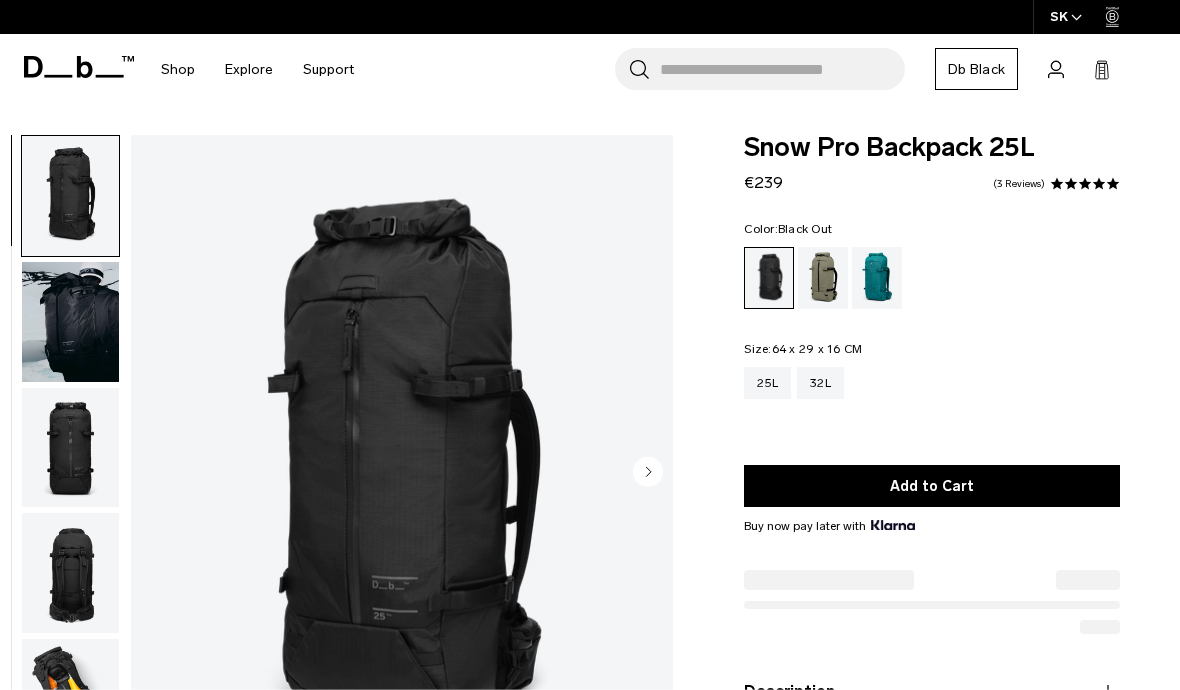 scroll, scrollTop: 0, scrollLeft: 0, axis: both 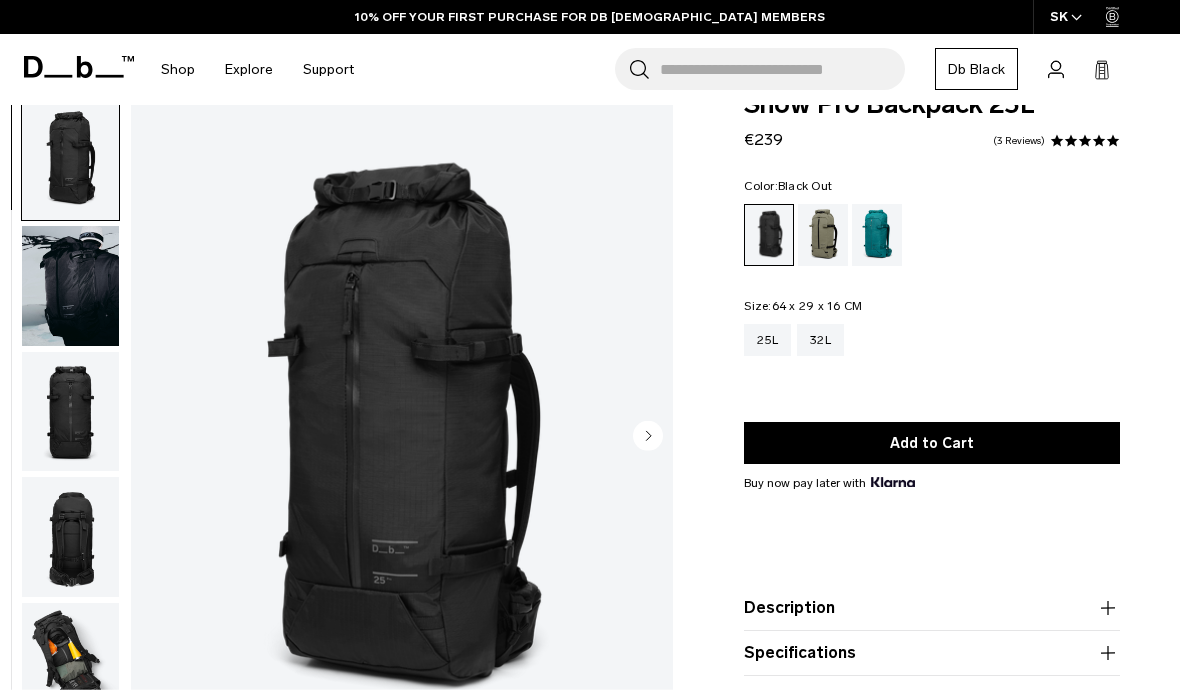 click at bounding box center [70, 286] 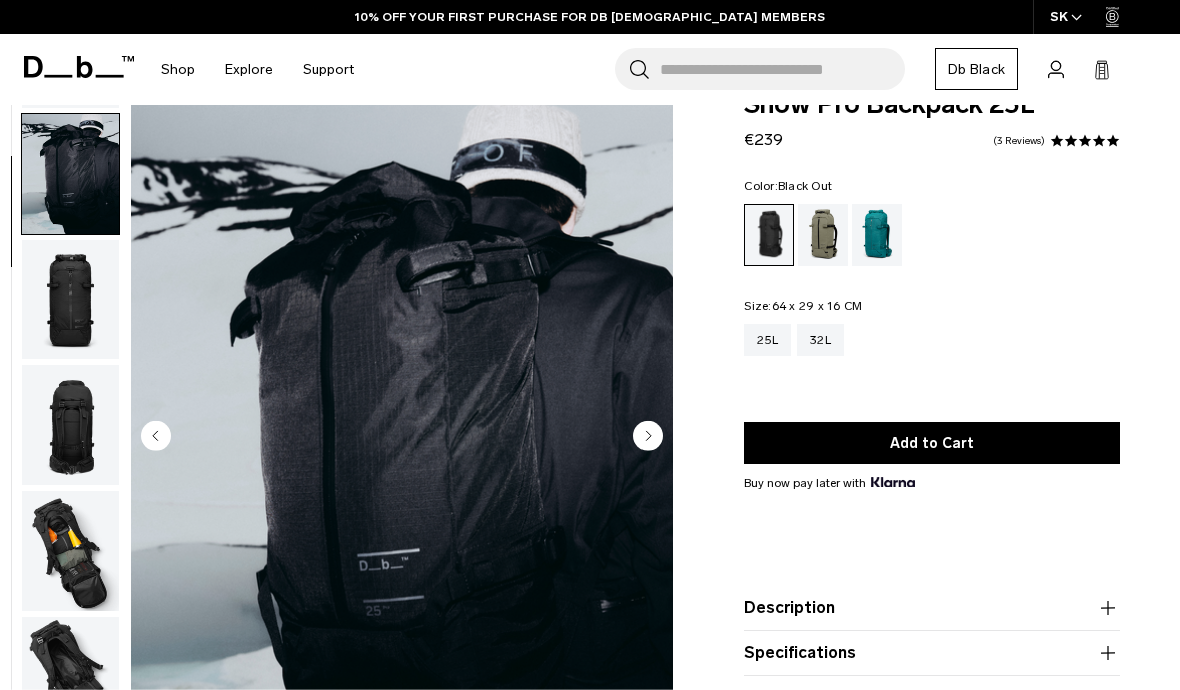 scroll, scrollTop: 127, scrollLeft: 0, axis: vertical 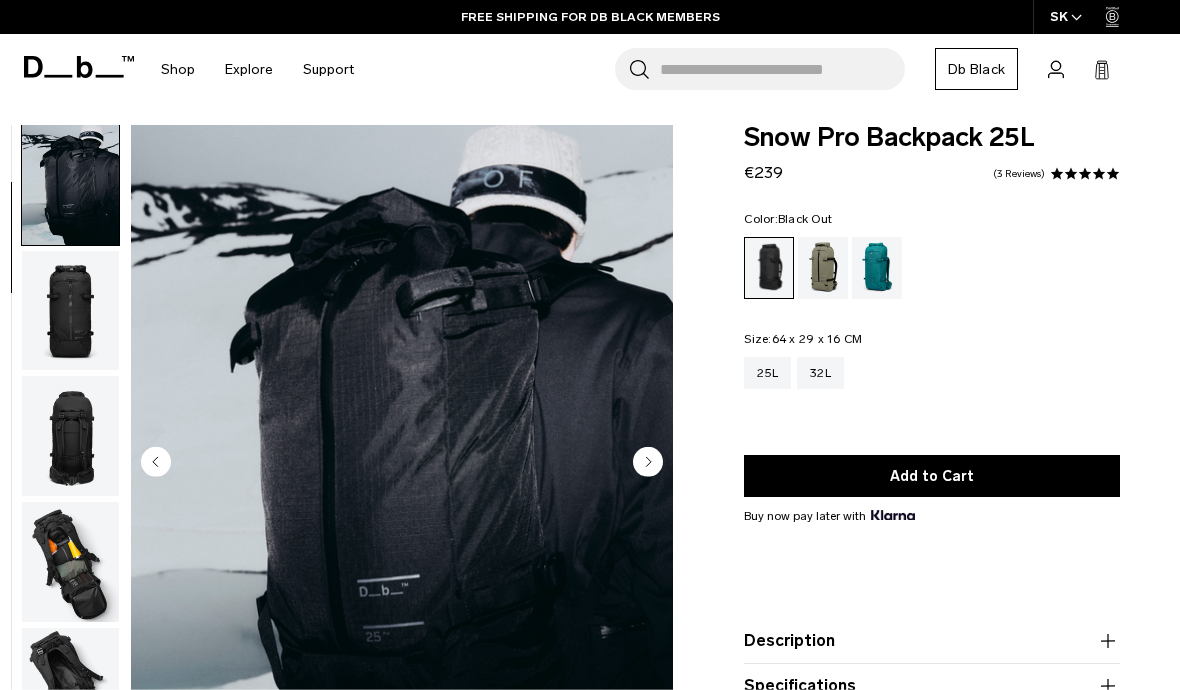 click 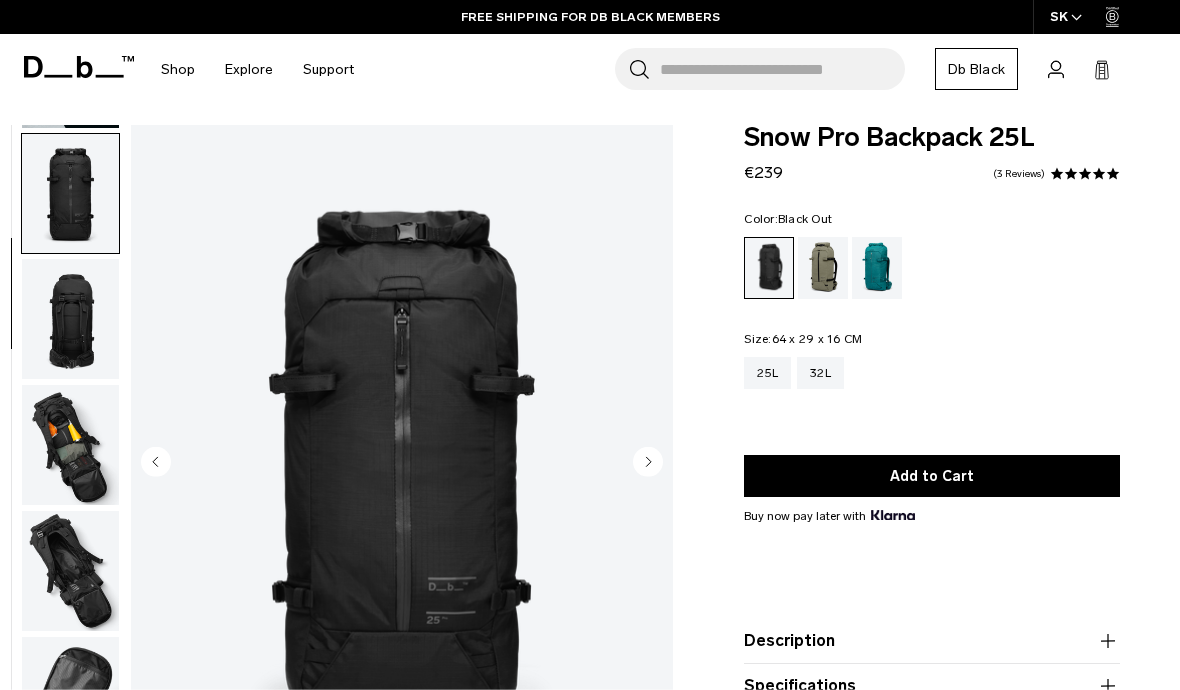scroll, scrollTop: 253, scrollLeft: 0, axis: vertical 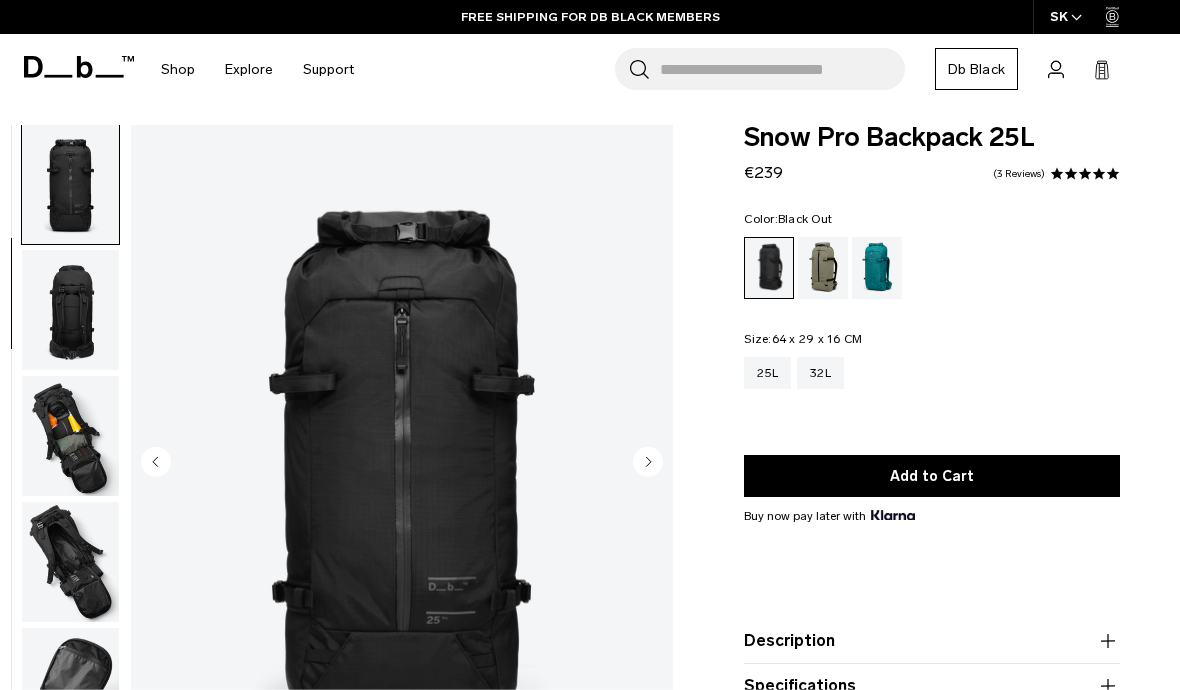 click 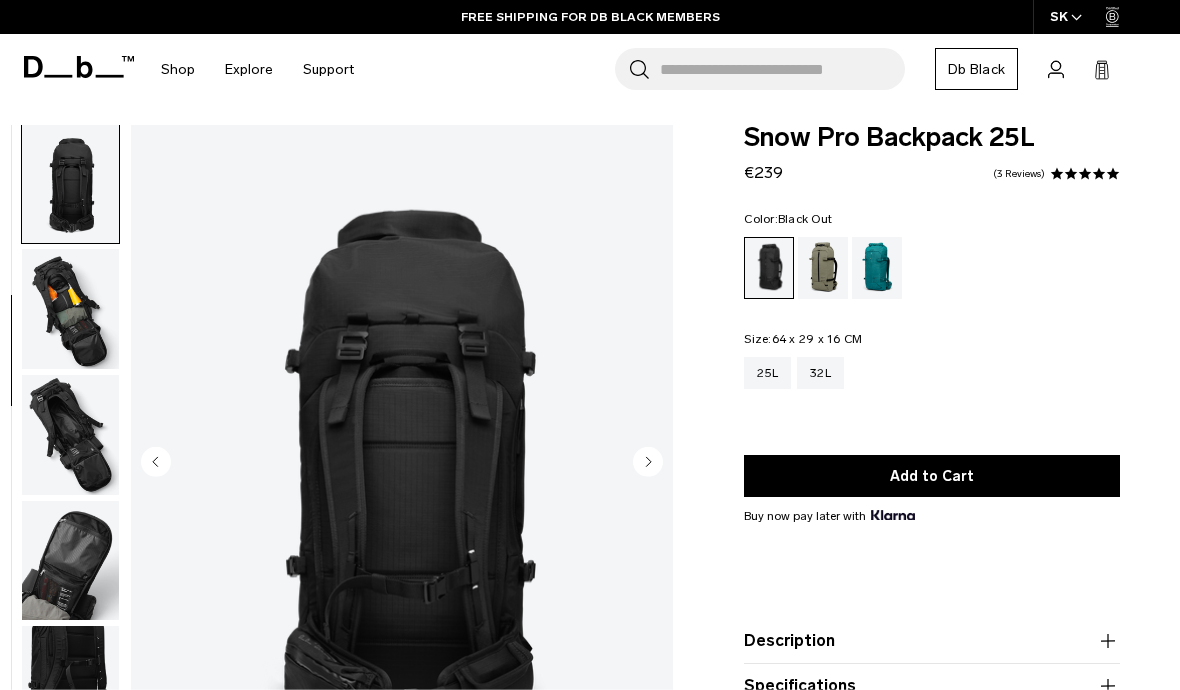 click 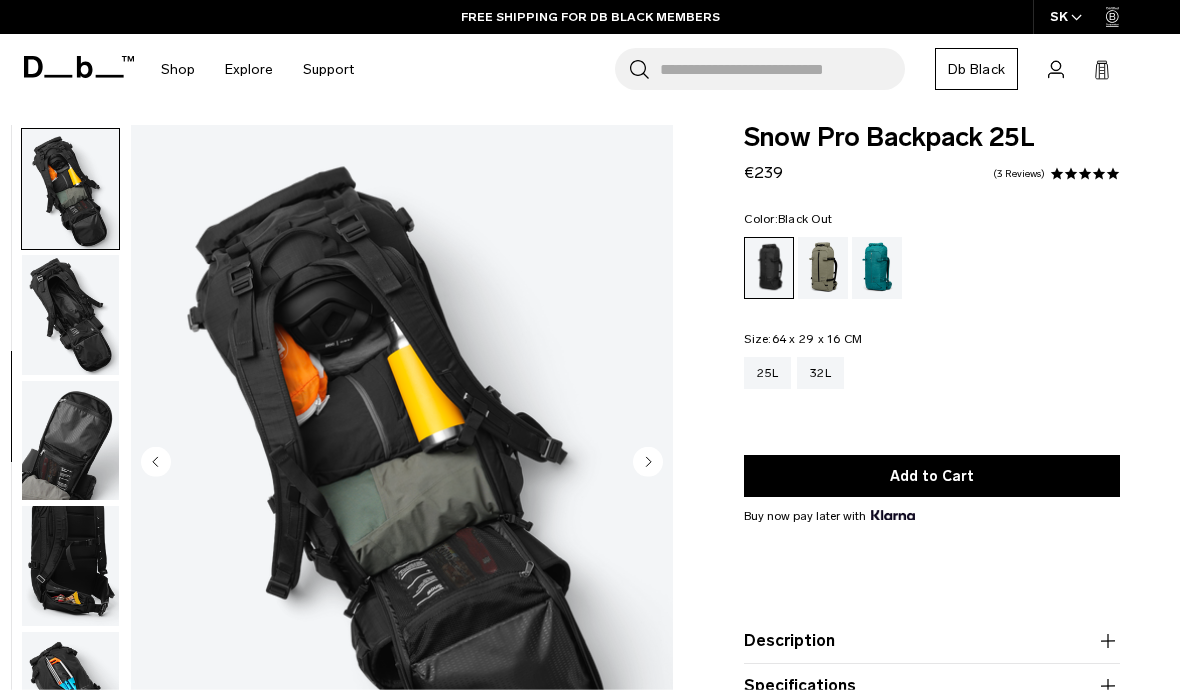 scroll, scrollTop: 507, scrollLeft: 0, axis: vertical 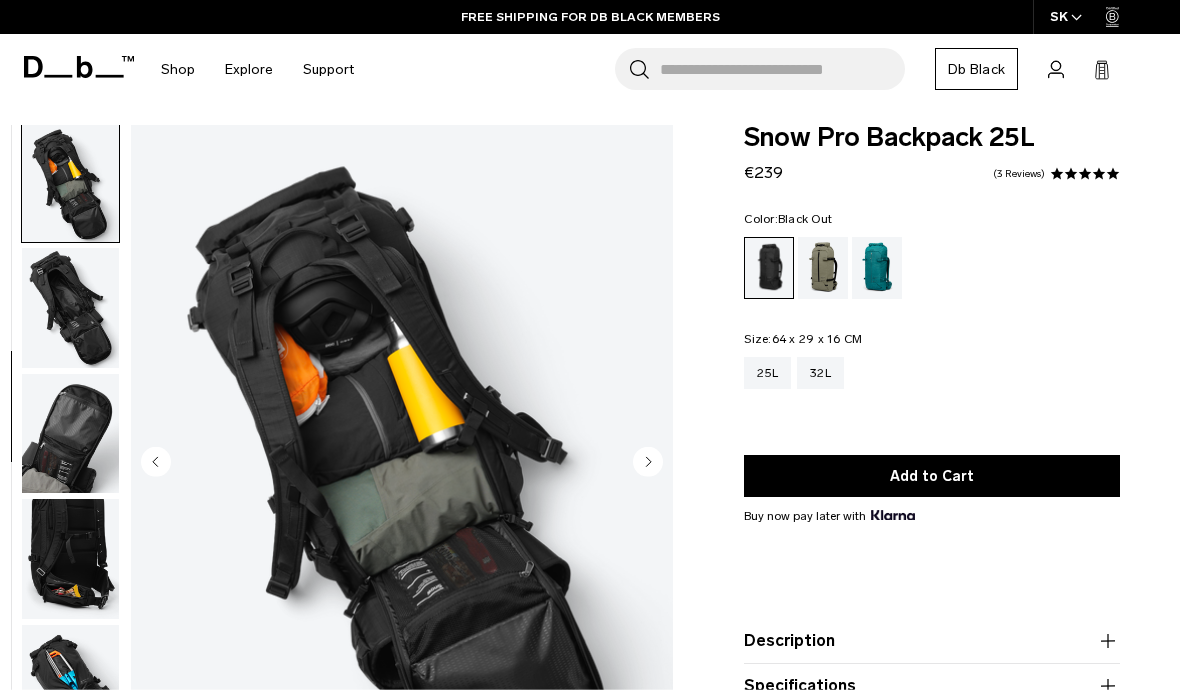click on "Snow Pro Backpack 25L
€239
5.0 star rating      3 Reviews
Color:
Black Out
Out of stock
Size:
64 x 29 x 16 CM
Out of stock
25L
32L" at bounding box center [932, 472] 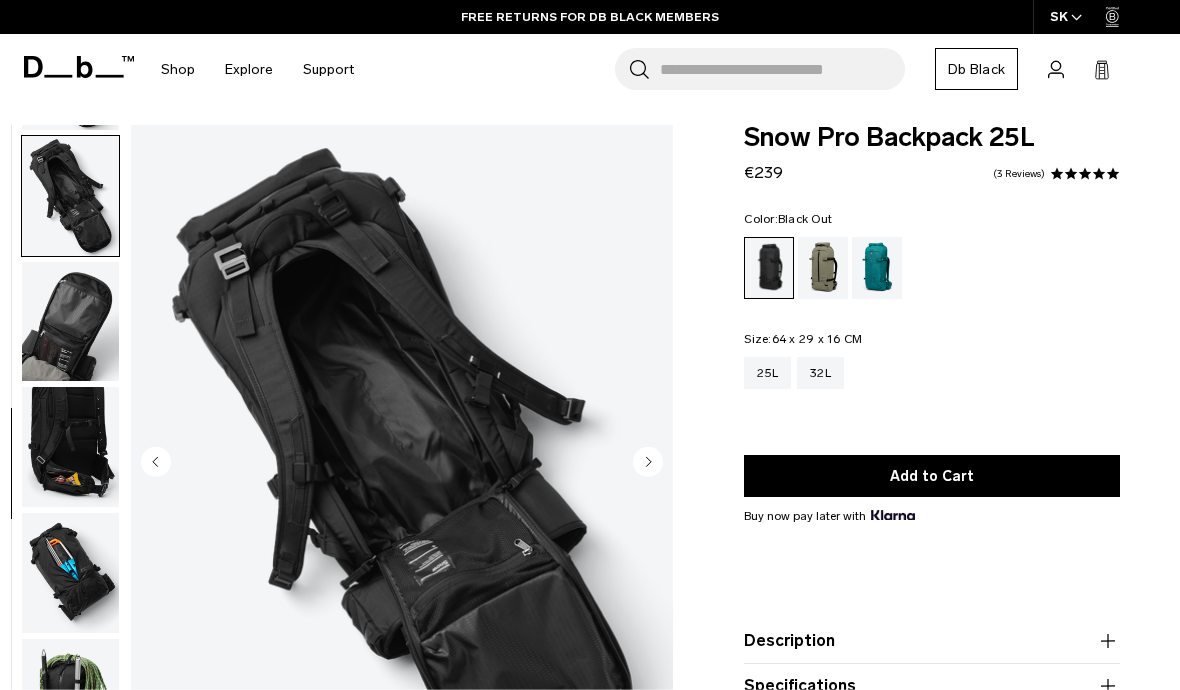 scroll, scrollTop: 634, scrollLeft: 0, axis: vertical 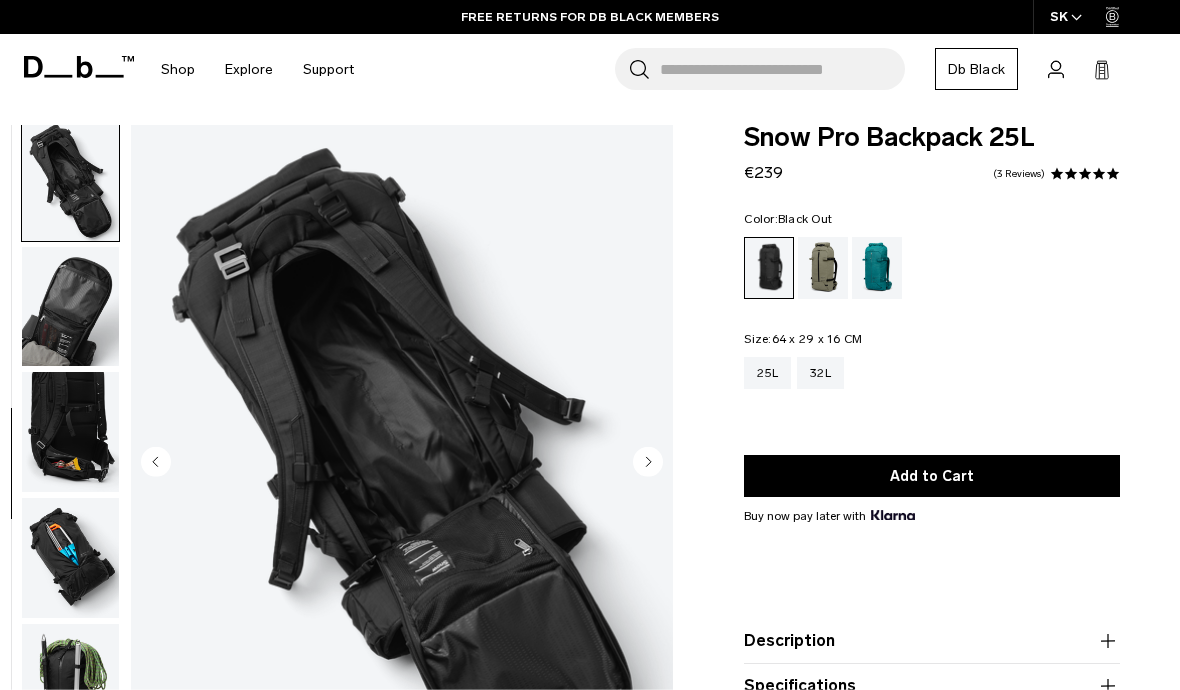 click 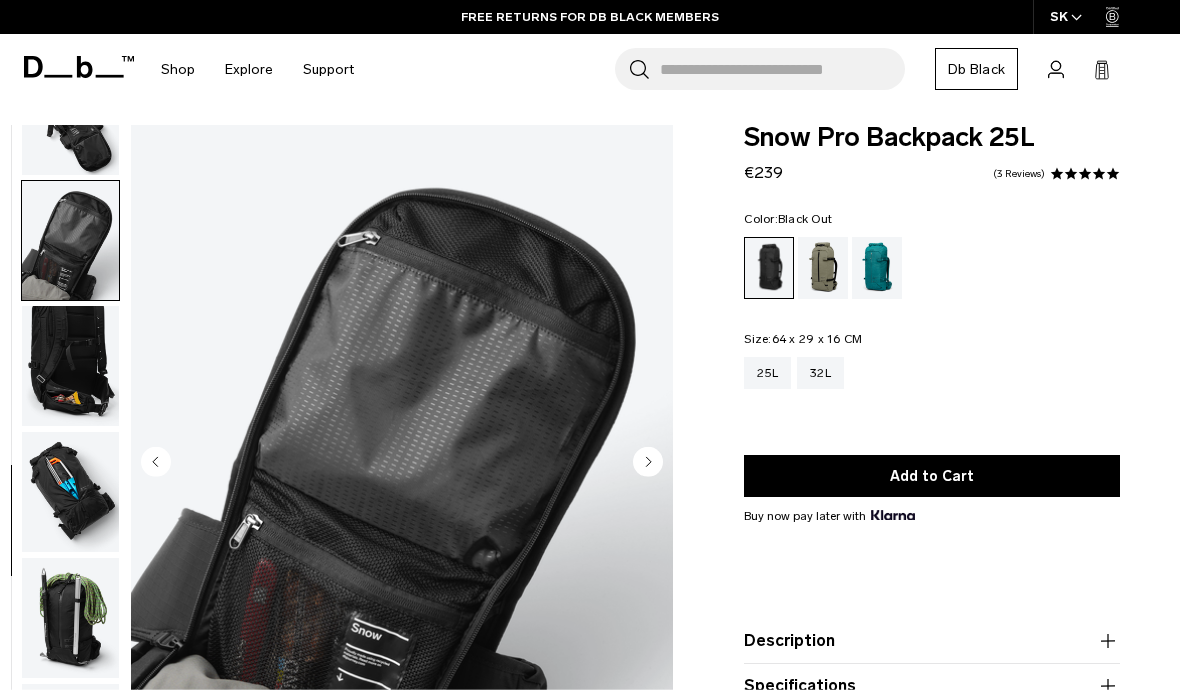 scroll, scrollTop: 713, scrollLeft: 0, axis: vertical 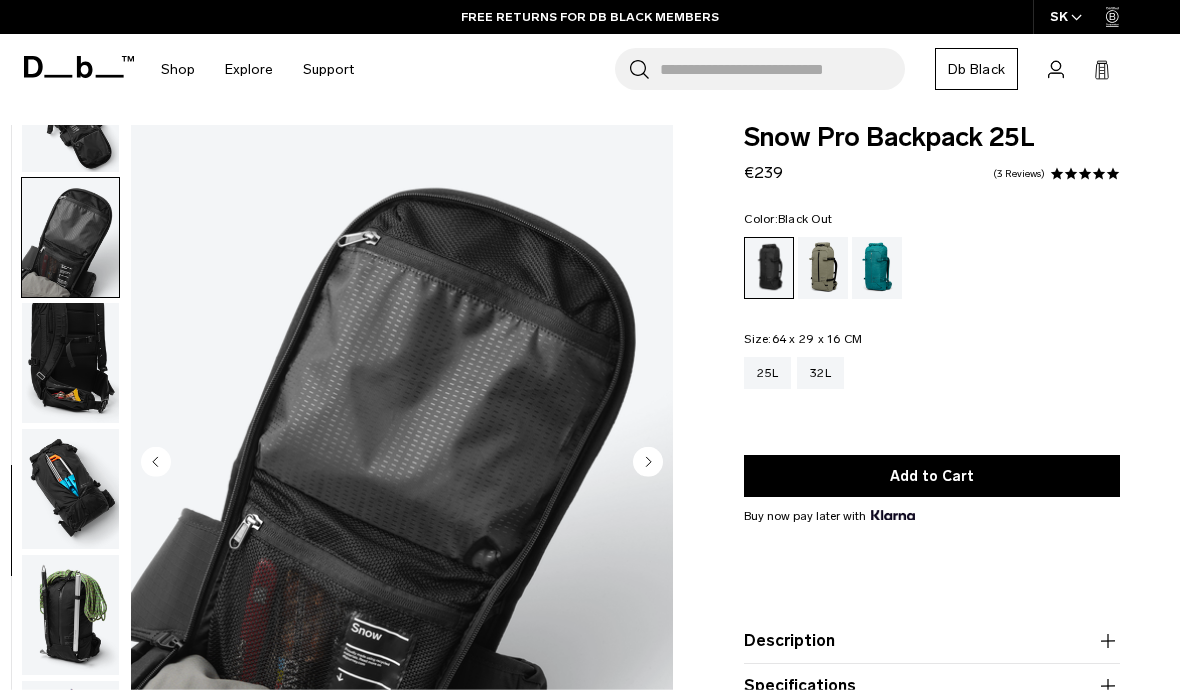 click 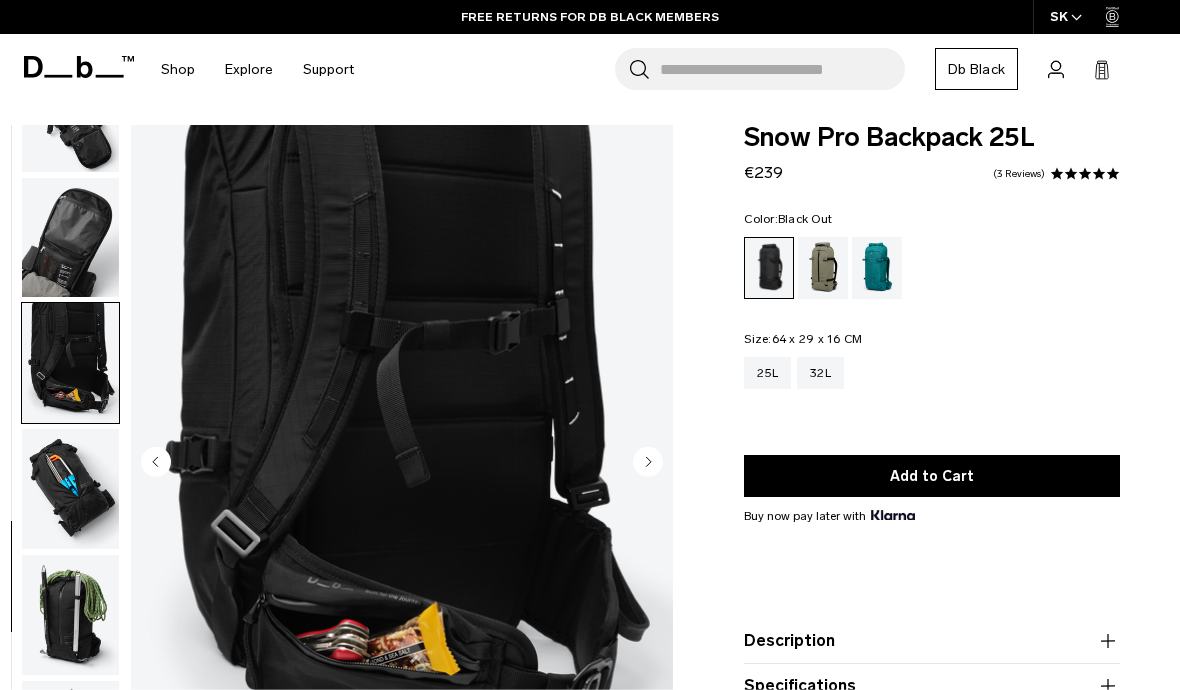 click 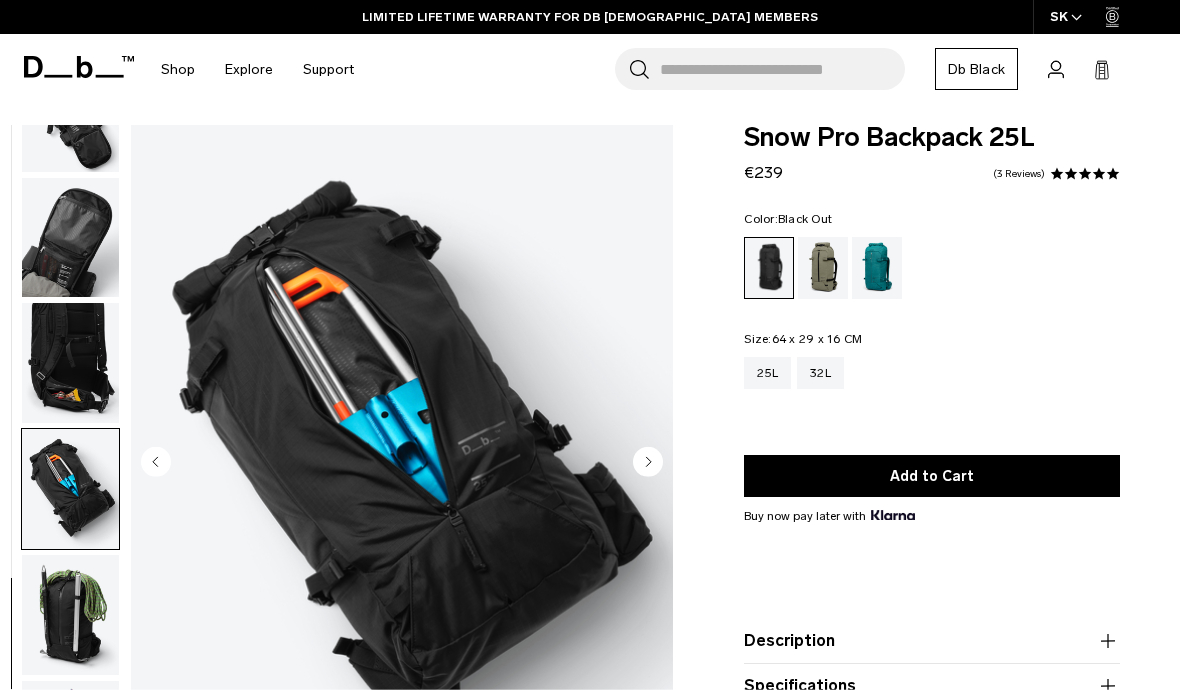 click 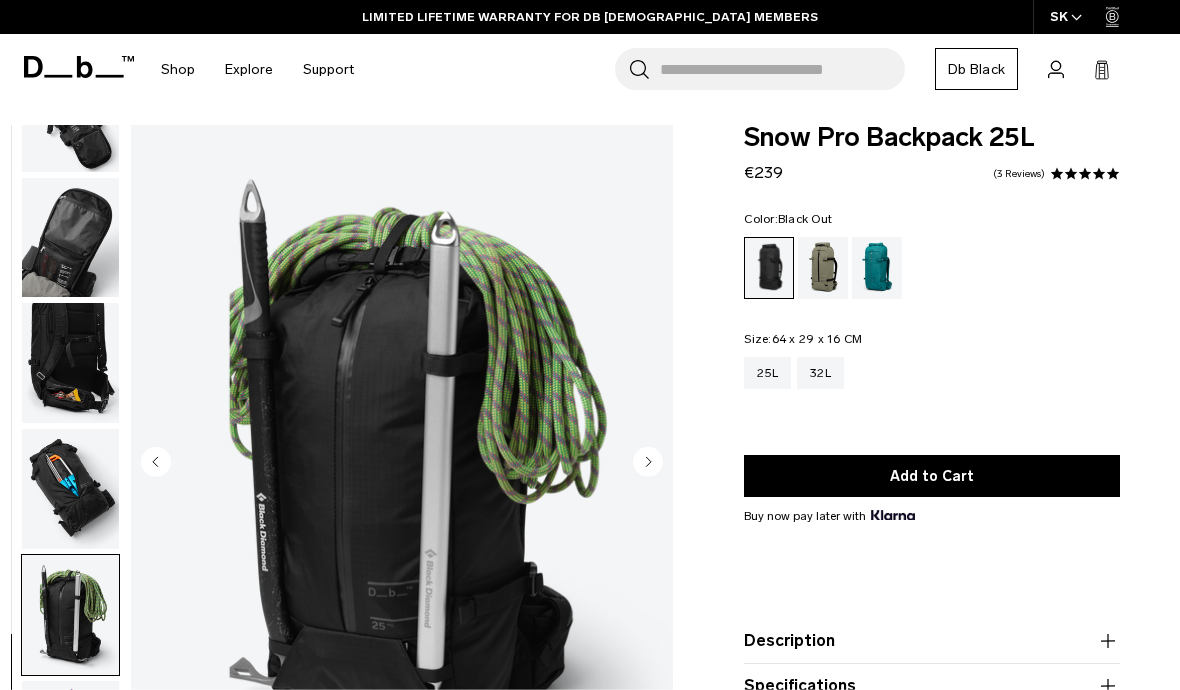 click 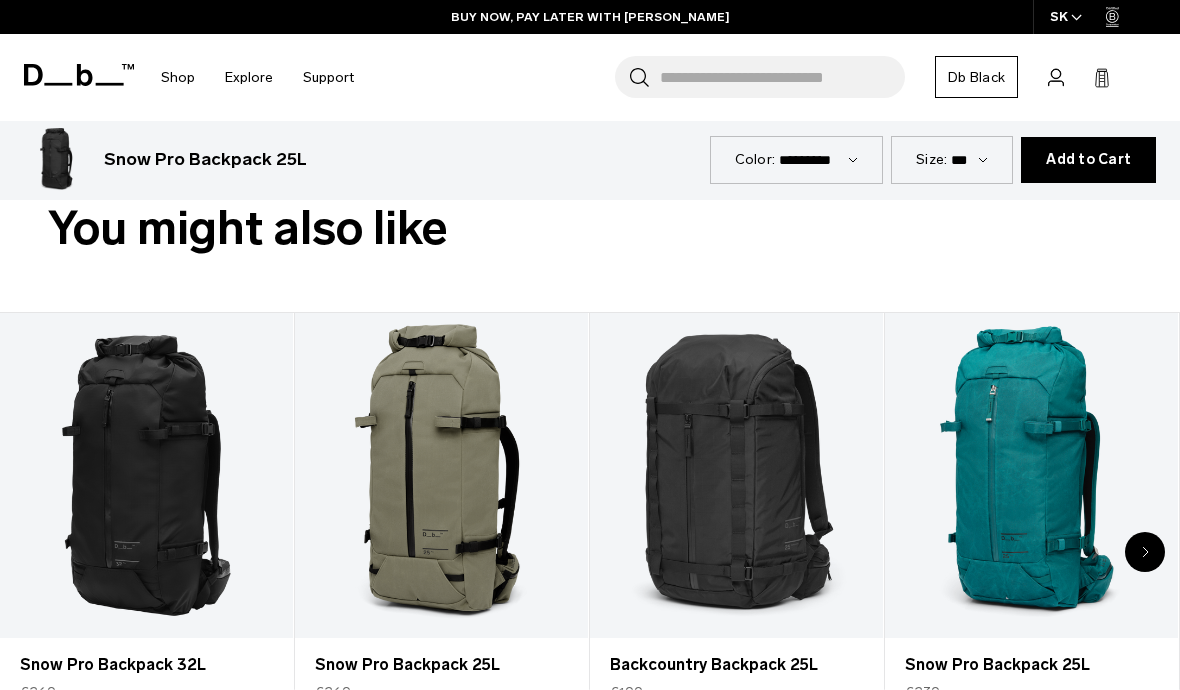 scroll, scrollTop: 686, scrollLeft: 0, axis: vertical 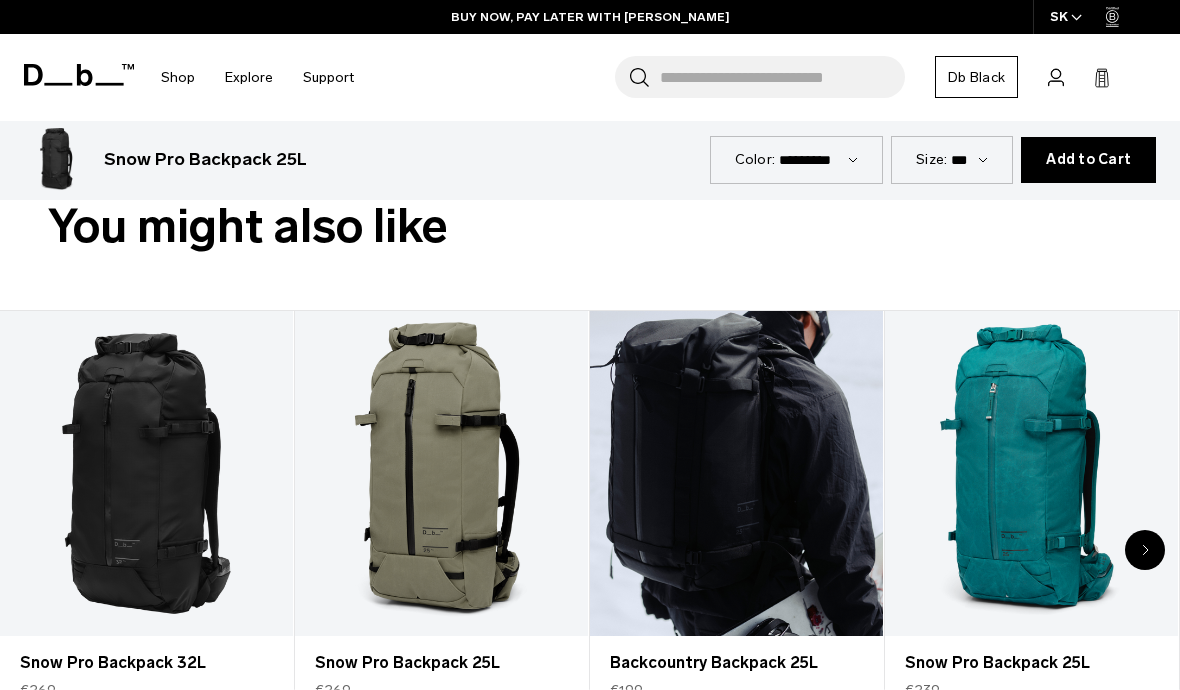click at bounding box center [736, 474] 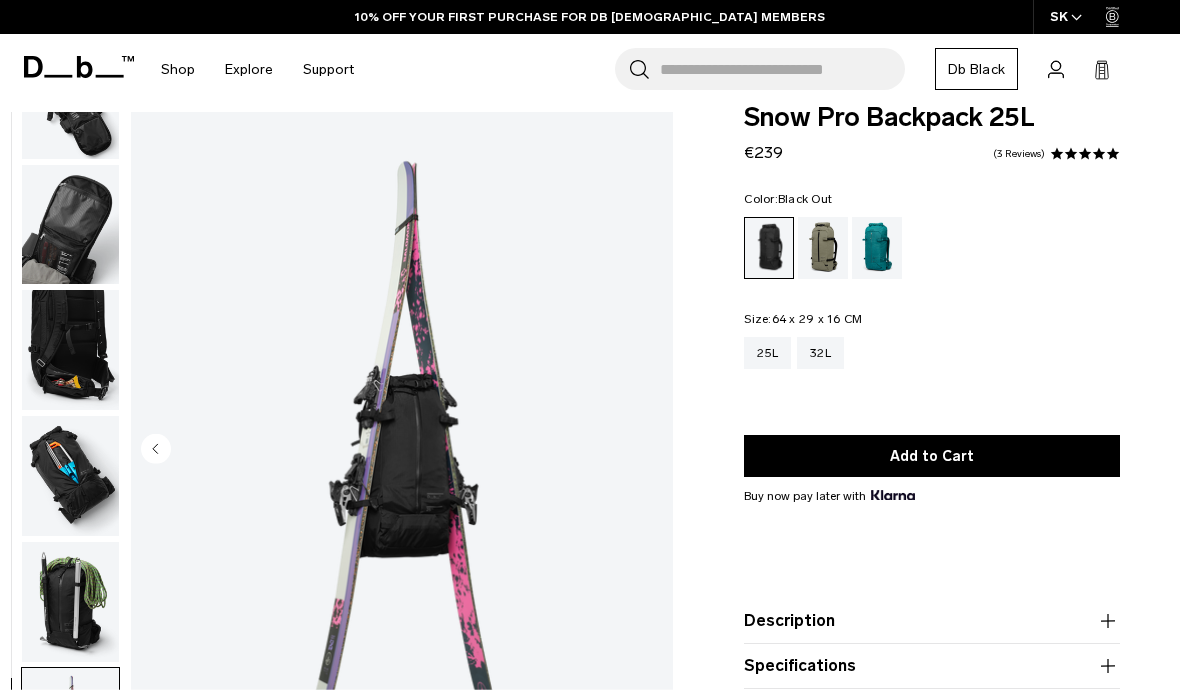 scroll, scrollTop: 0, scrollLeft: 0, axis: both 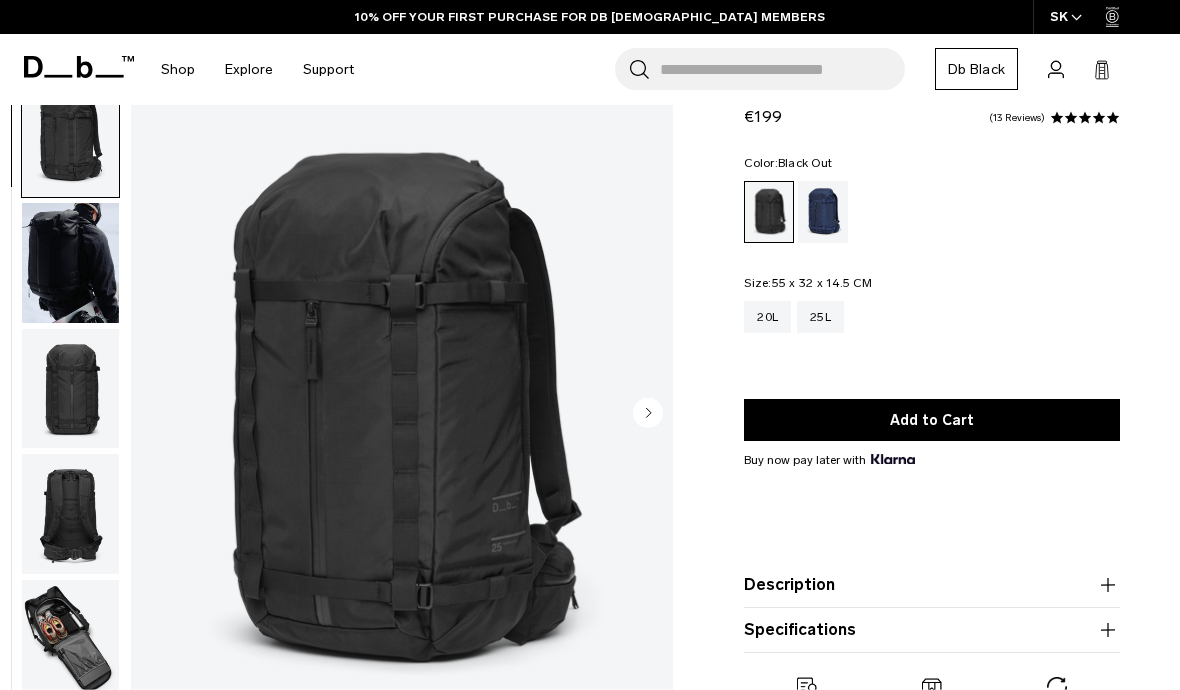click 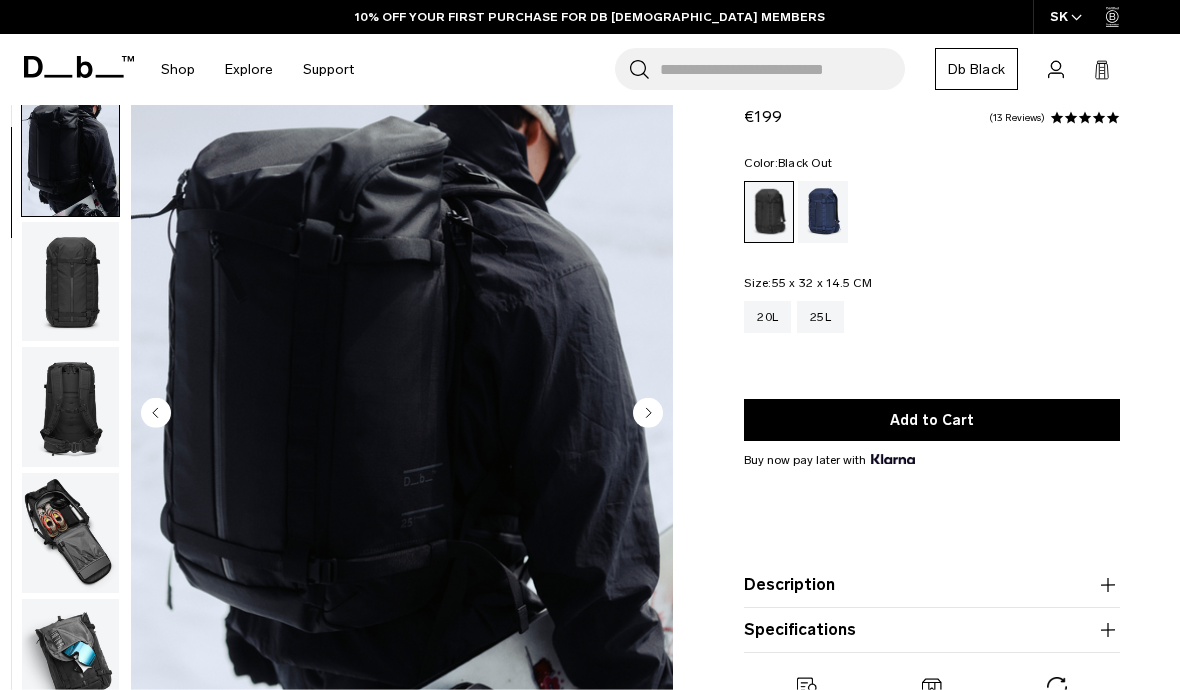 scroll, scrollTop: 127, scrollLeft: 0, axis: vertical 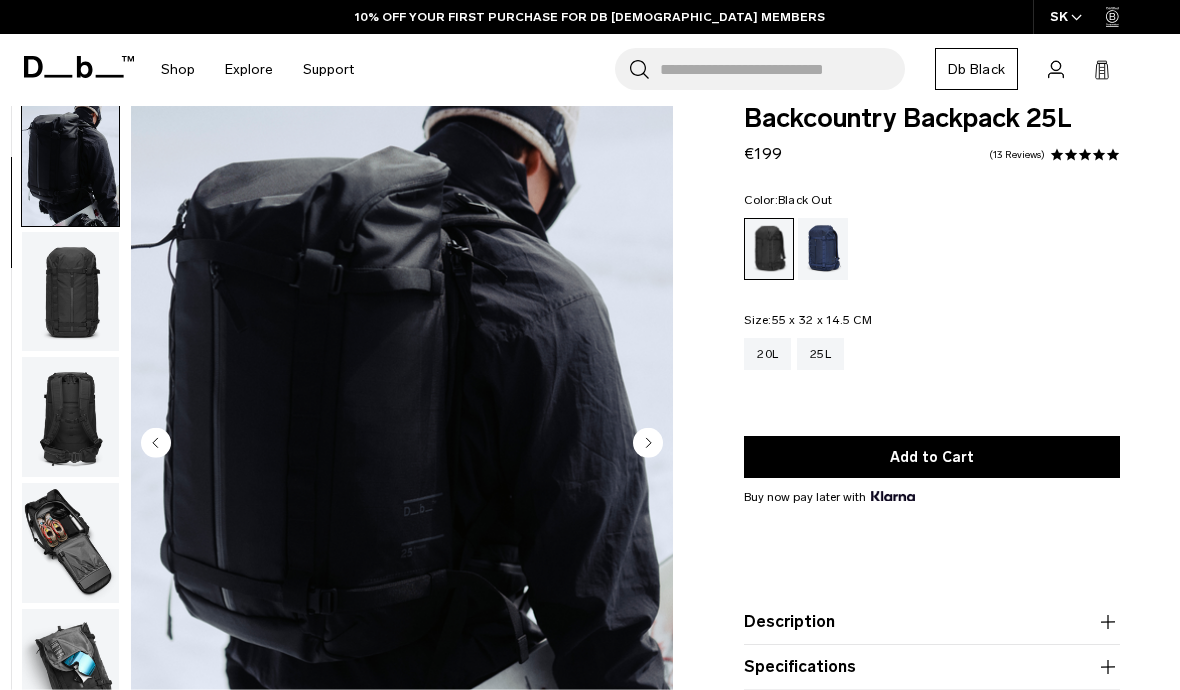 click at bounding box center [402, 444] 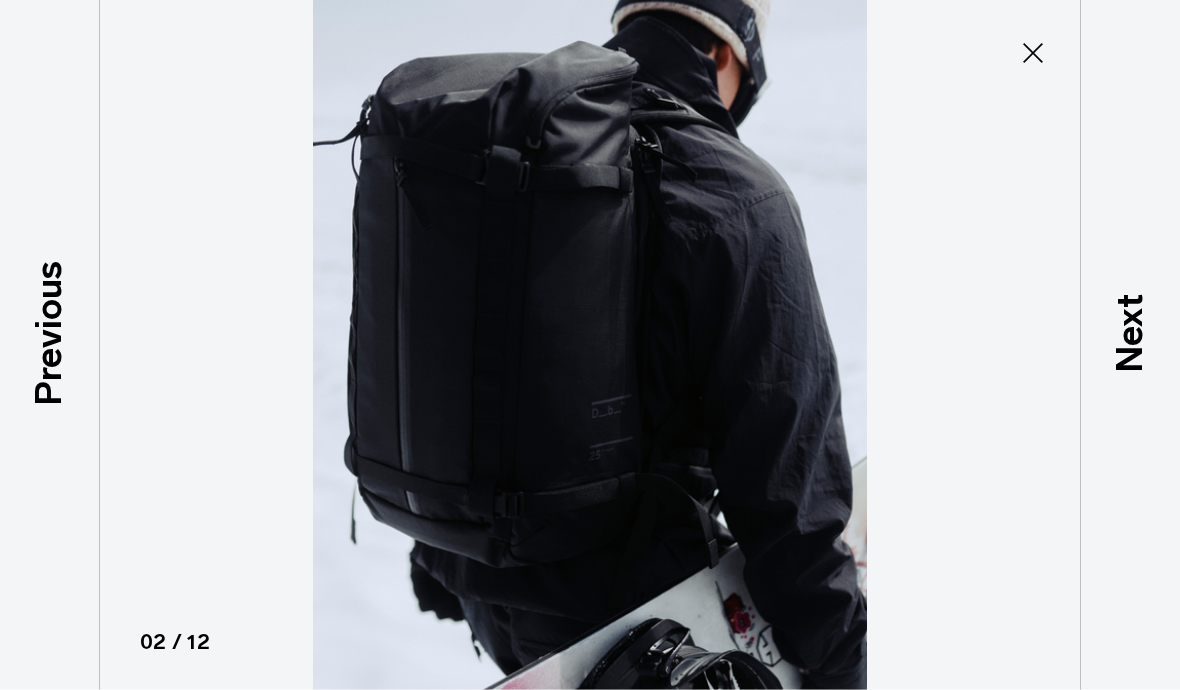 click on "Next" at bounding box center [1130, 332] 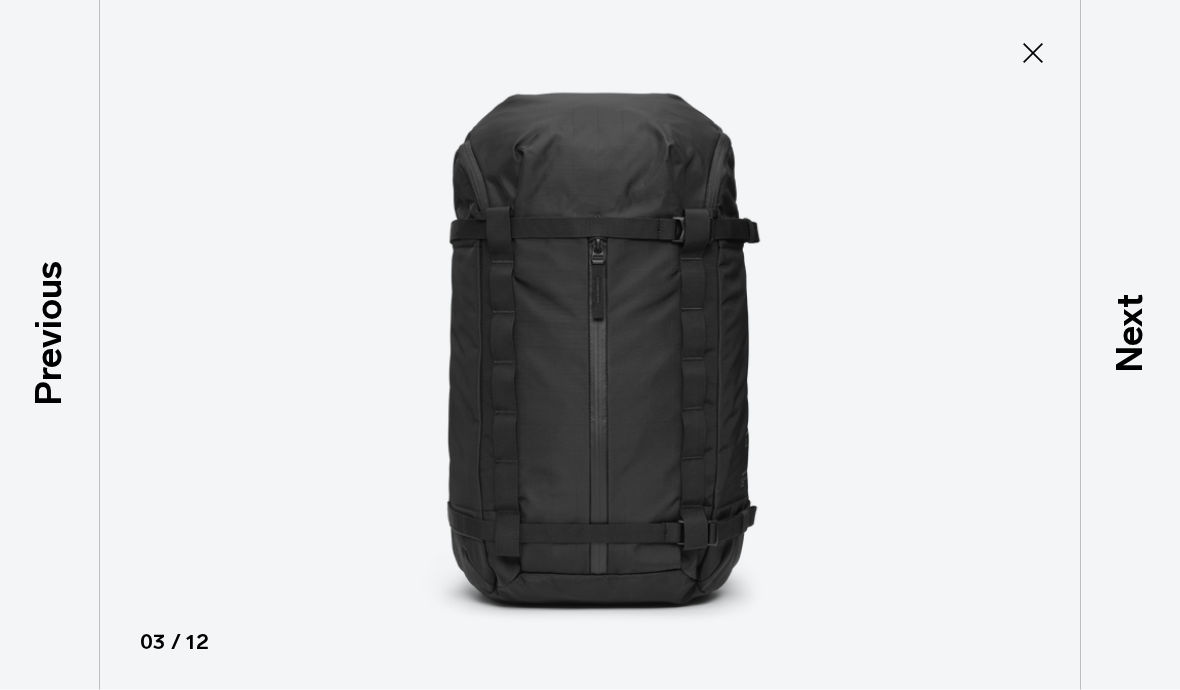 click on "Next" at bounding box center [1130, 332] 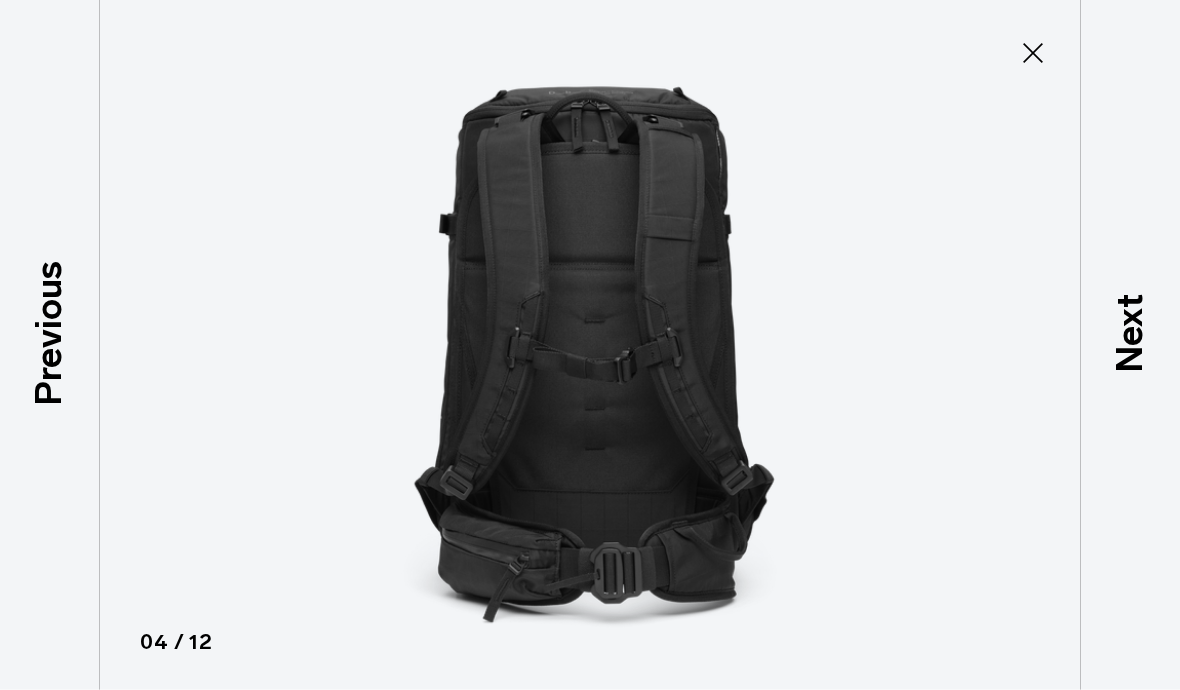 click on "Next" at bounding box center [1130, 332] 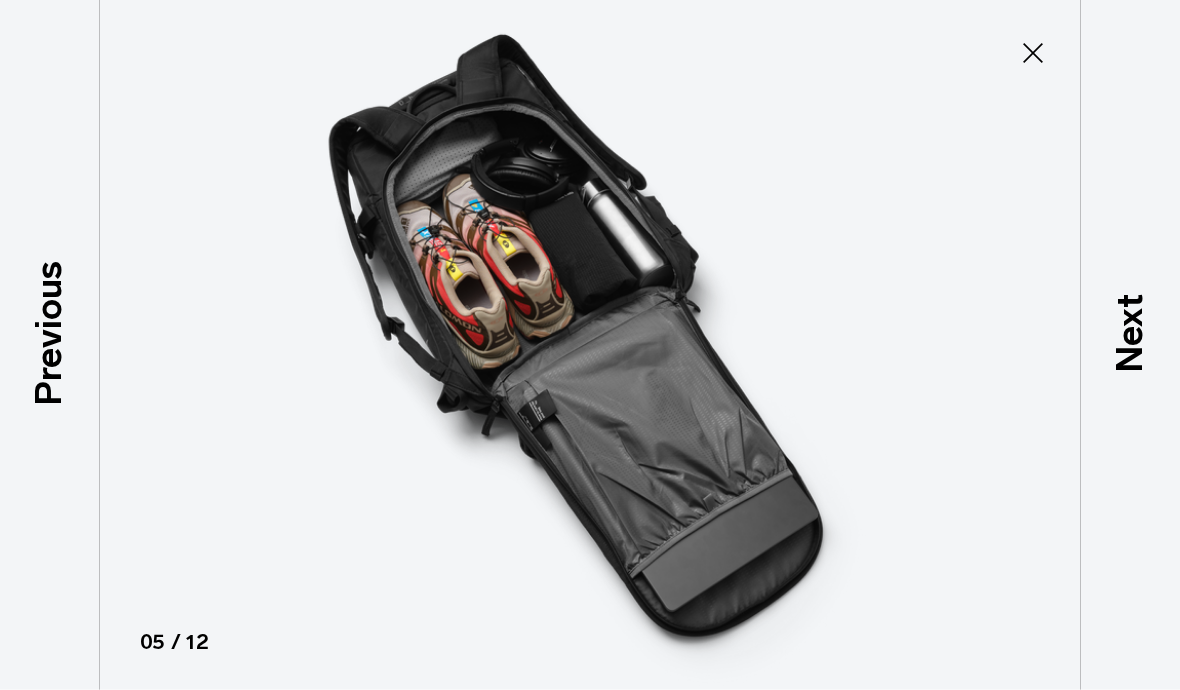 click on "Next" at bounding box center (1130, 332) 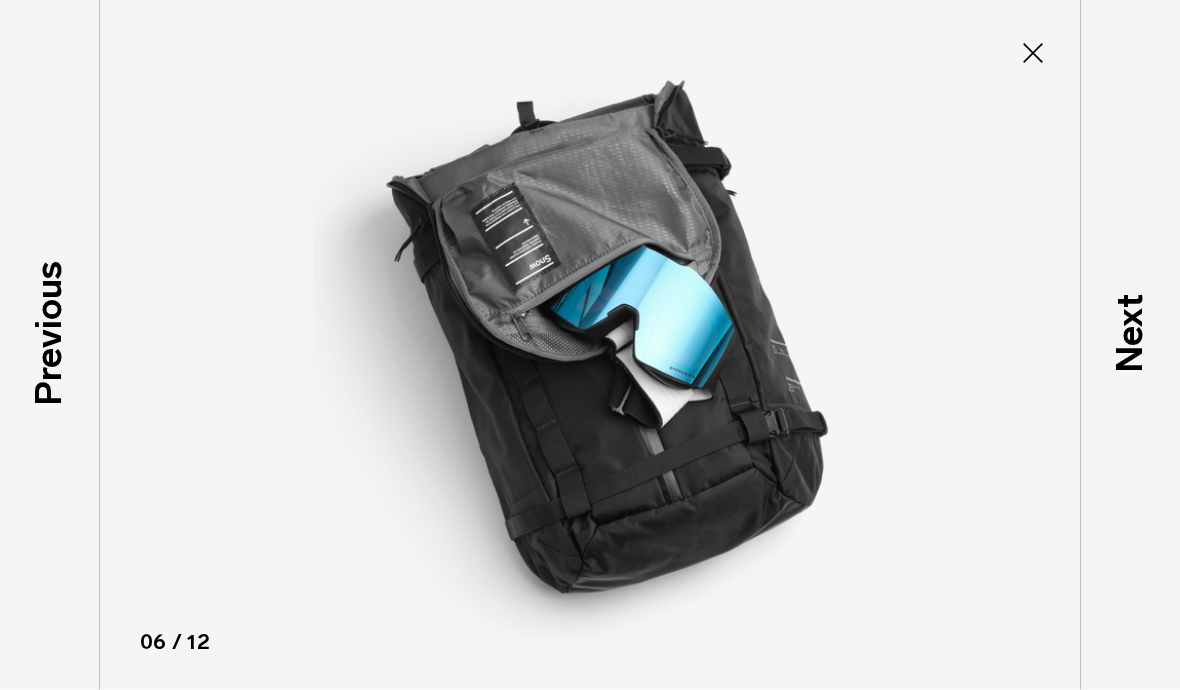 click on "Next" at bounding box center [1130, 332] 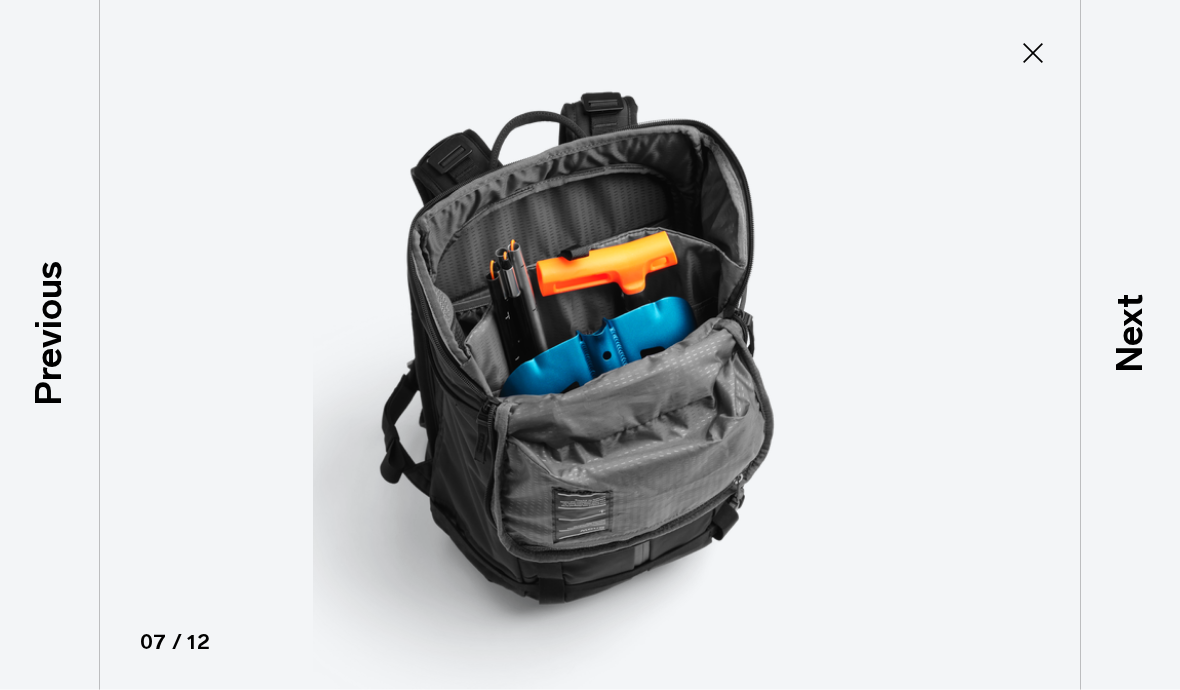 click on "Next" at bounding box center [1130, 332] 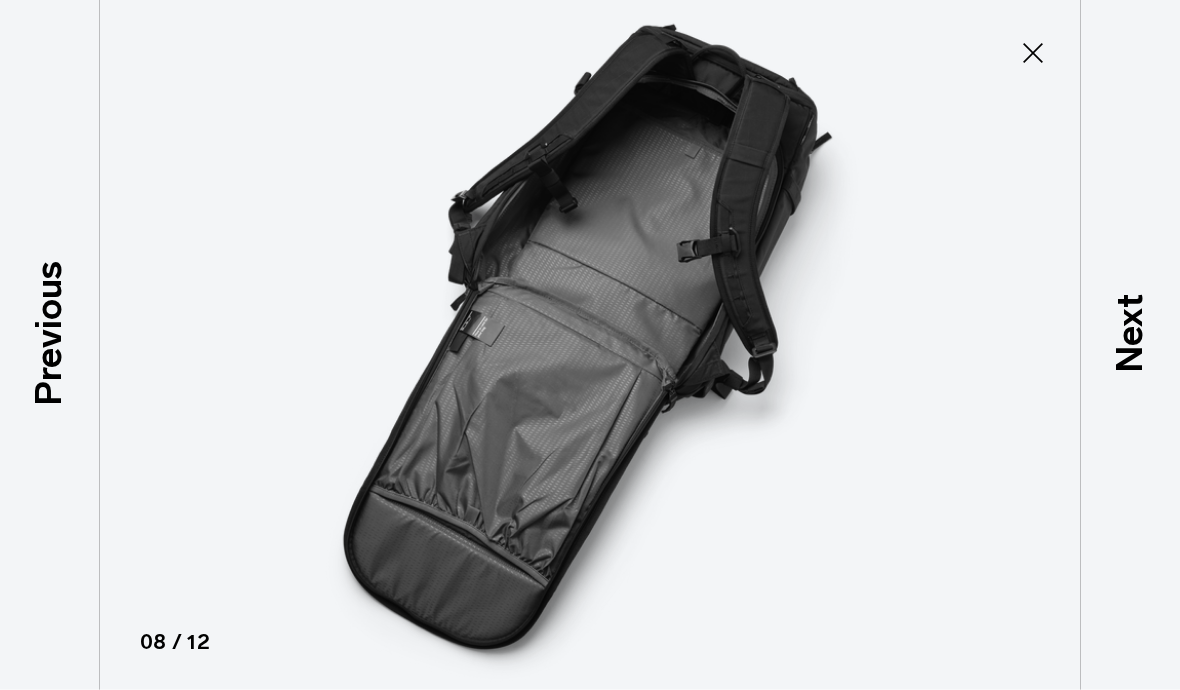 click on "Next" at bounding box center [1130, 332] 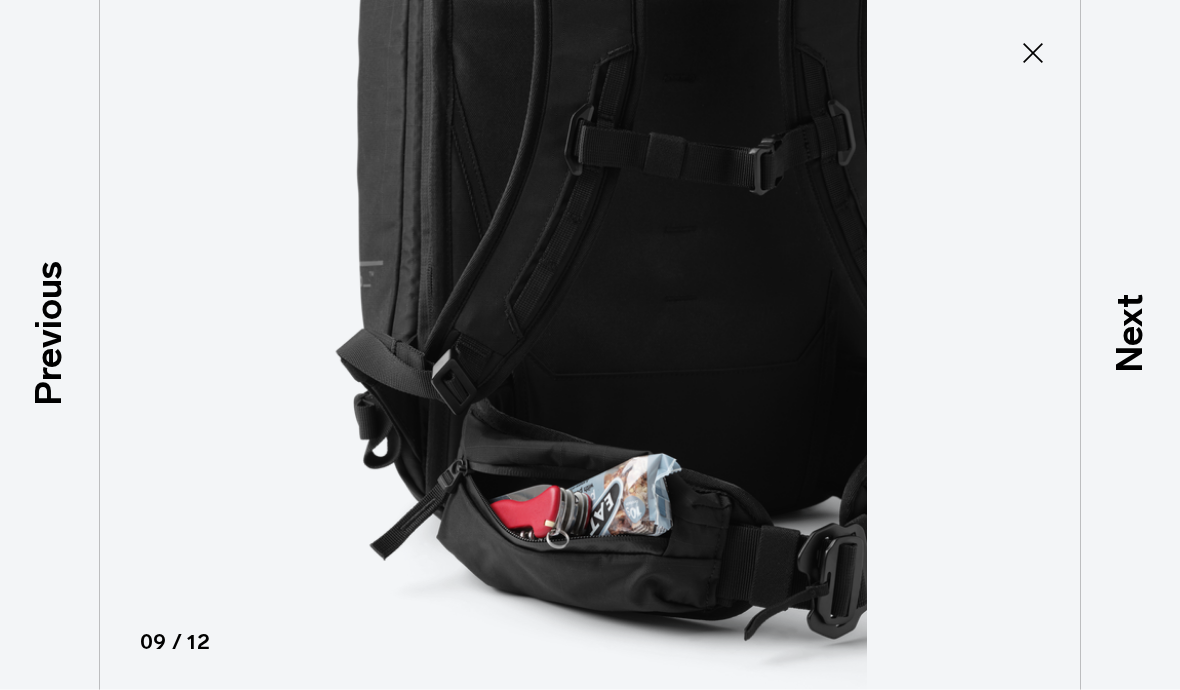 click on "Next" at bounding box center (1130, 332) 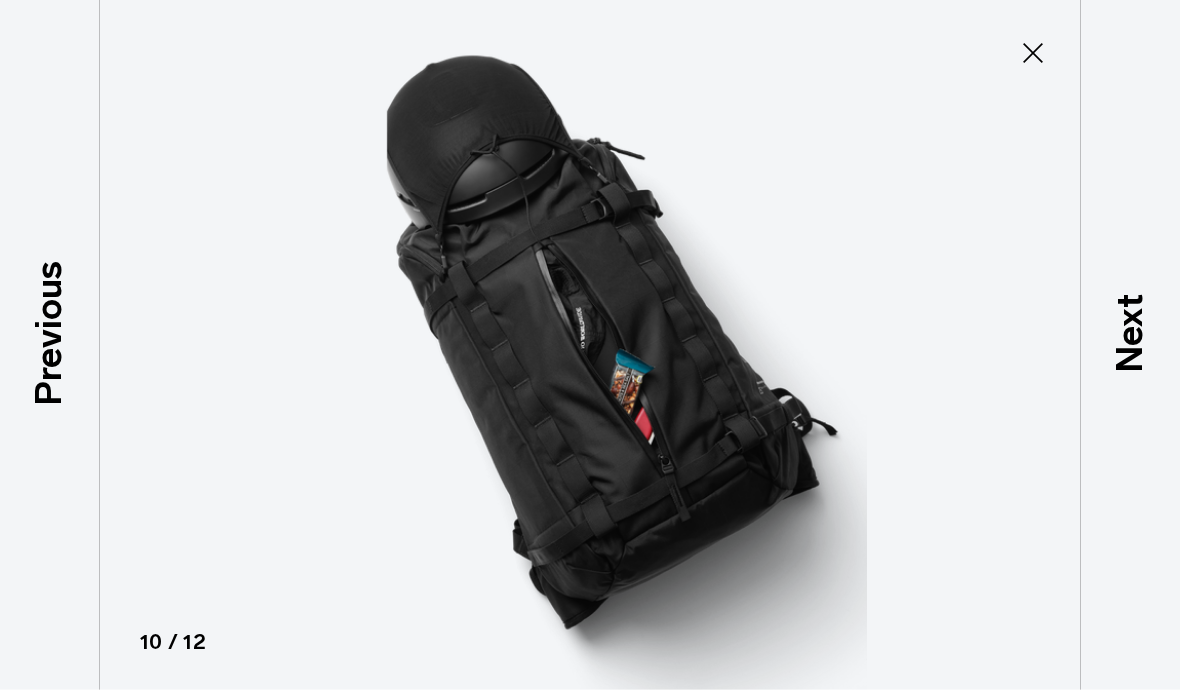 click 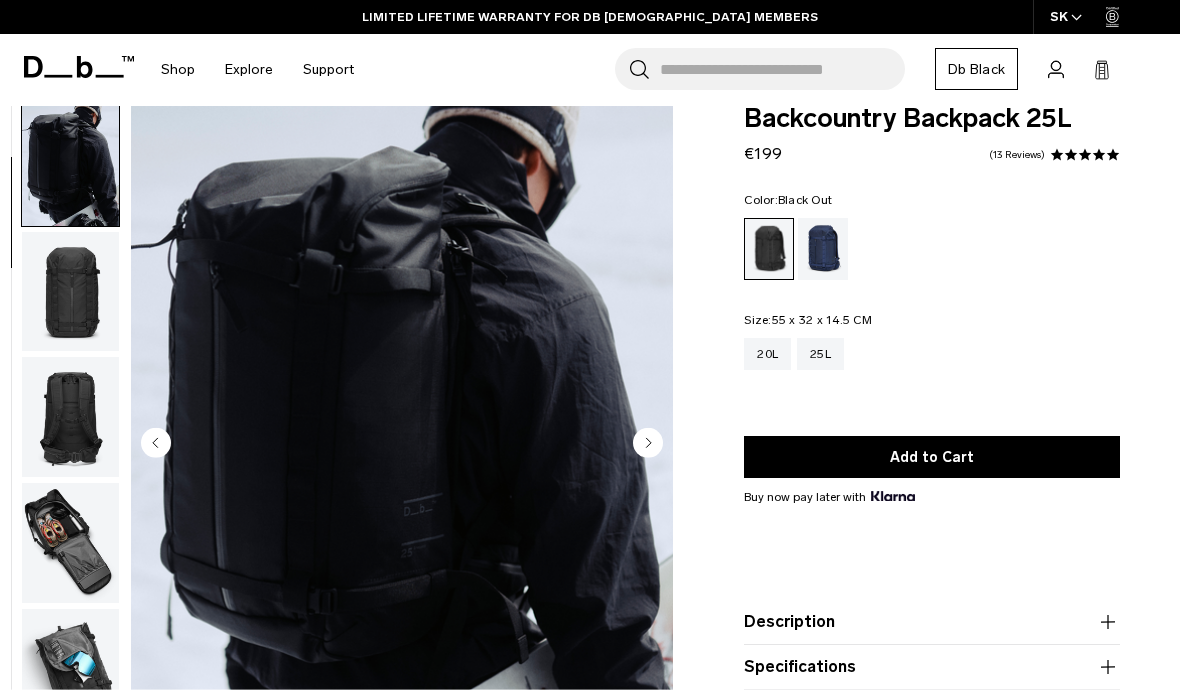 scroll, scrollTop: 0, scrollLeft: 0, axis: both 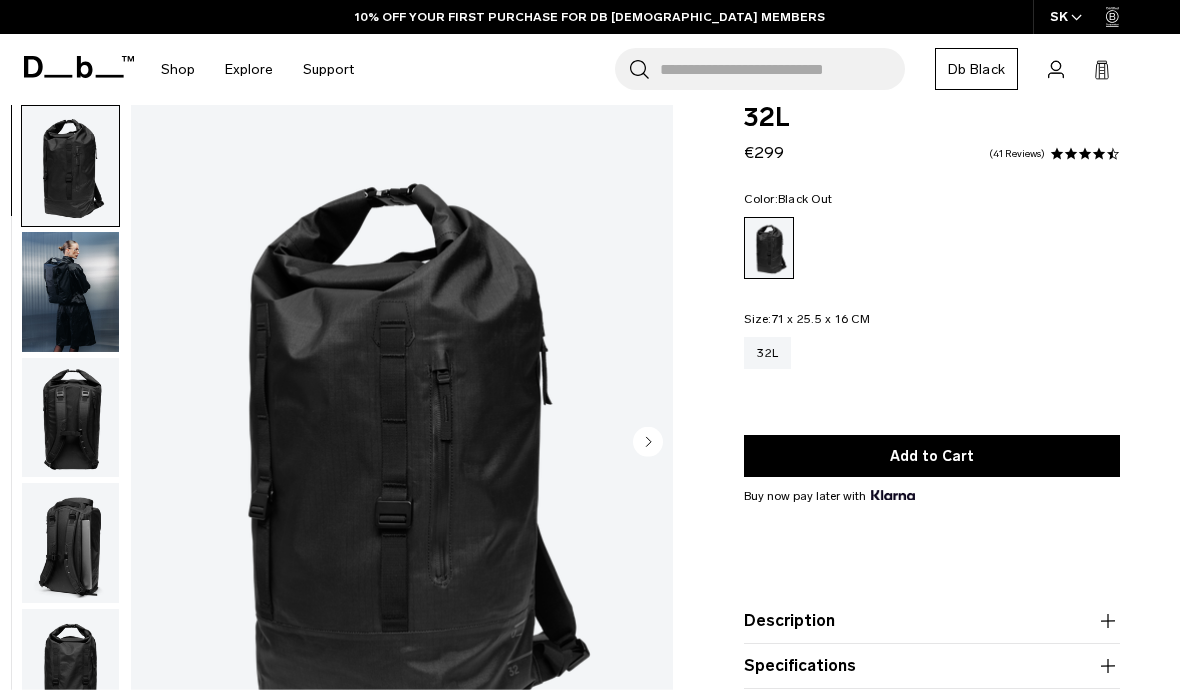 click at bounding box center (70, 292) 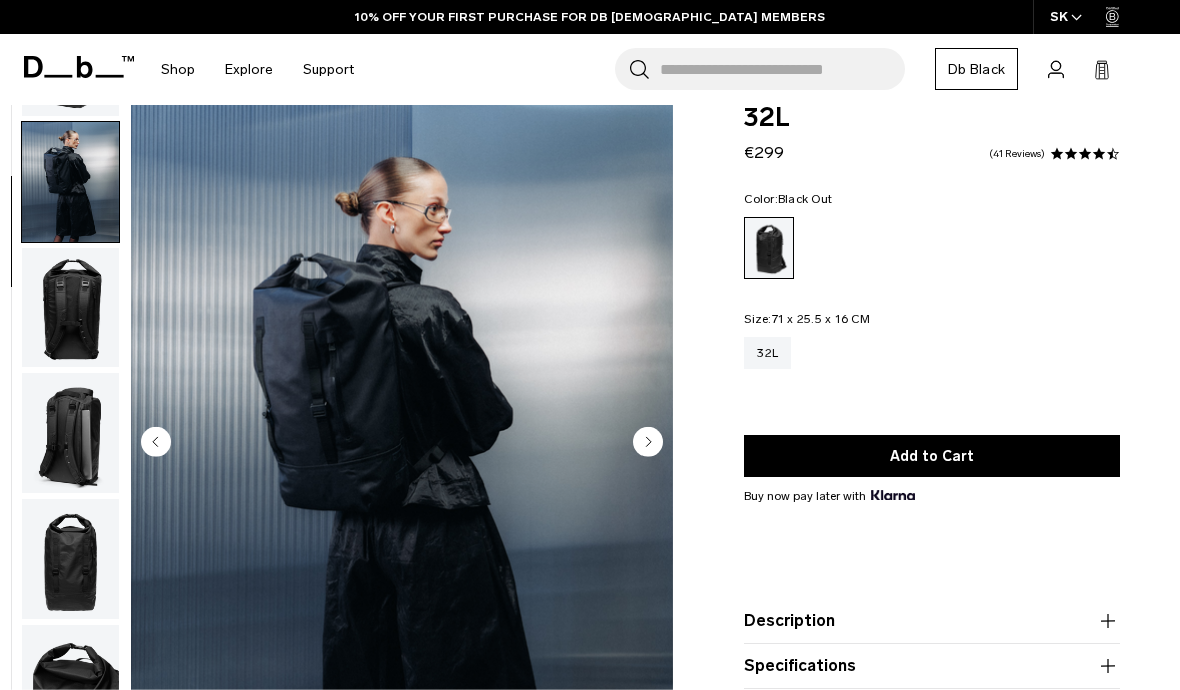 scroll, scrollTop: 127, scrollLeft: 0, axis: vertical 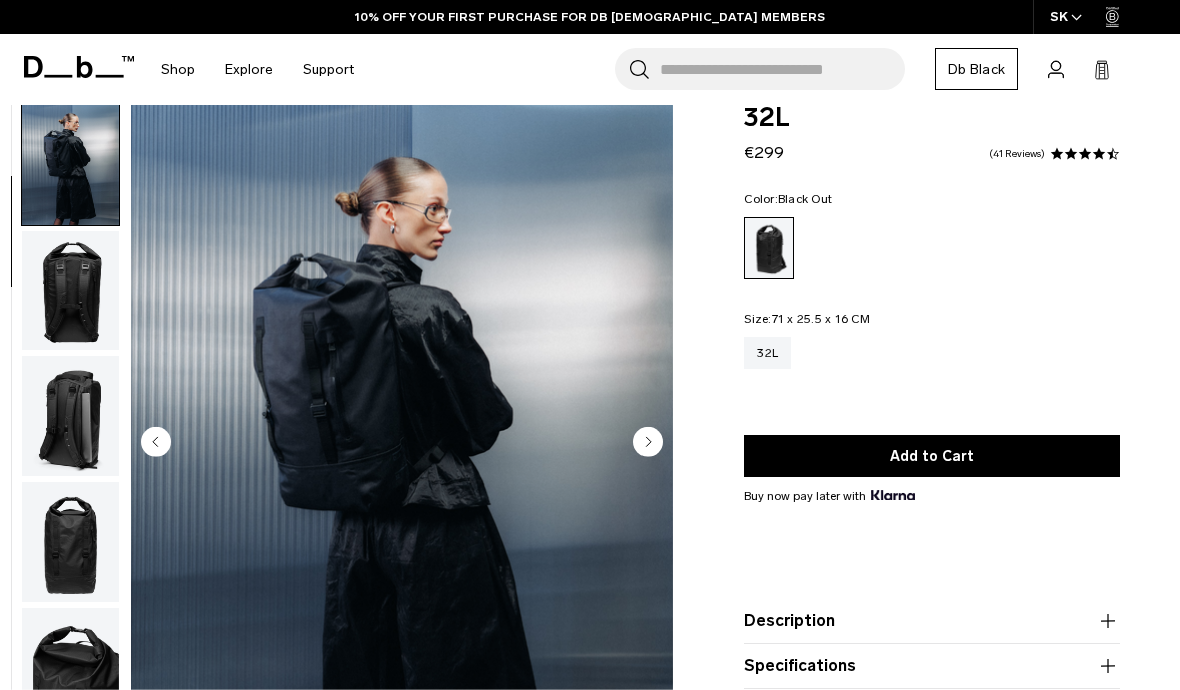 click at bounding box center (70, 291) 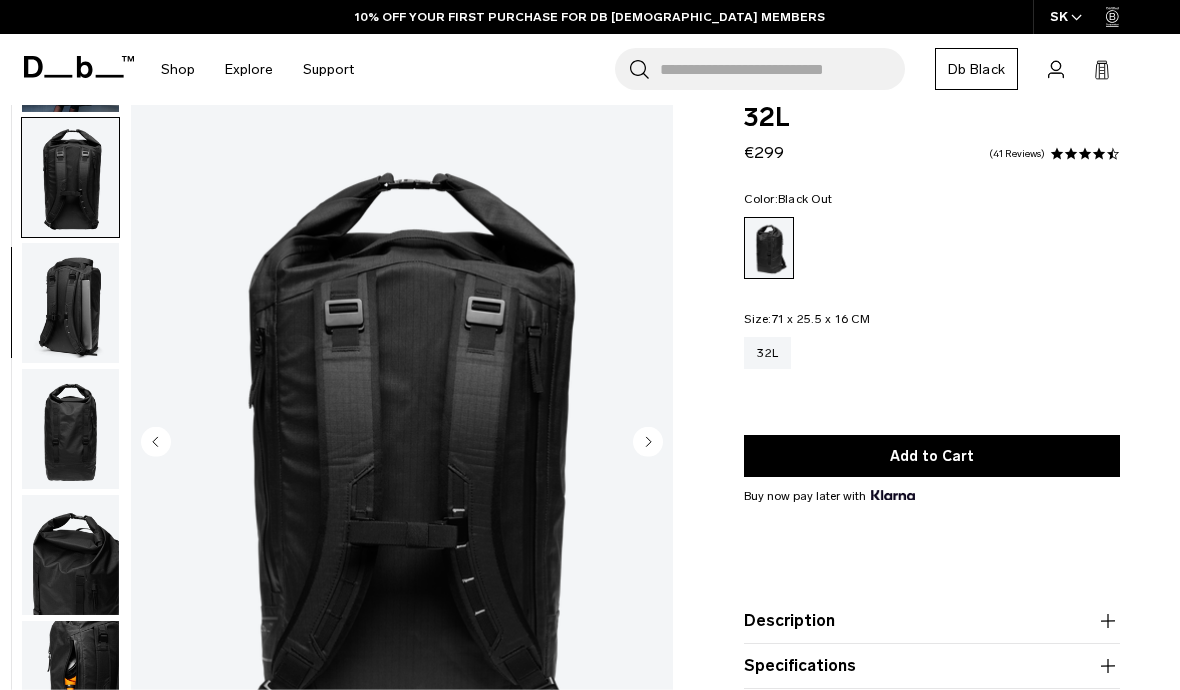 scroll, scrollTop: 254, scrollLeft: 0, axis: vertical 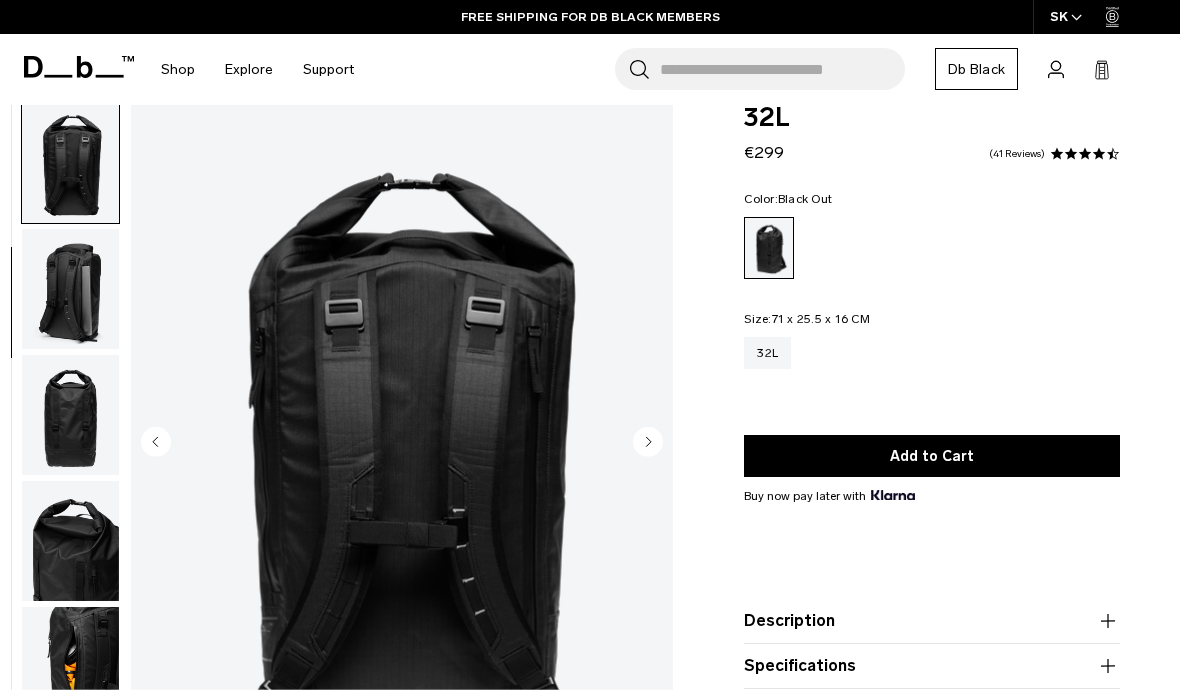 click at bounding box center [70, 289] 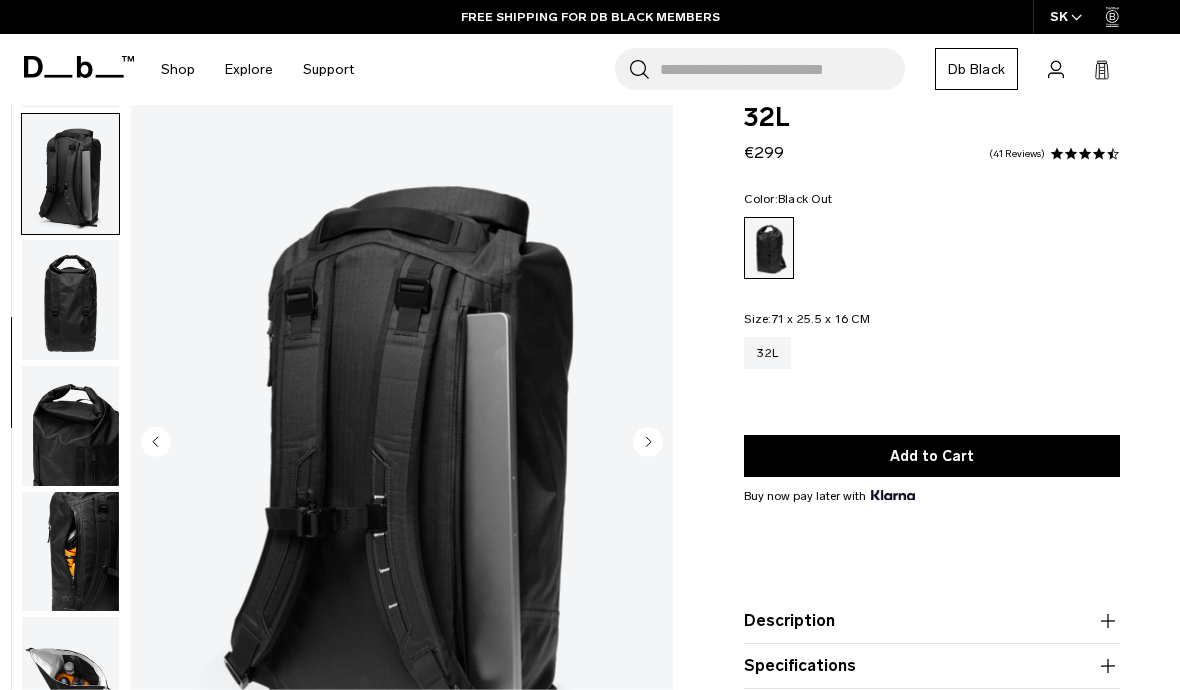 scroll, scrollTop: 382, scrollLeft: 0, axis: vertical 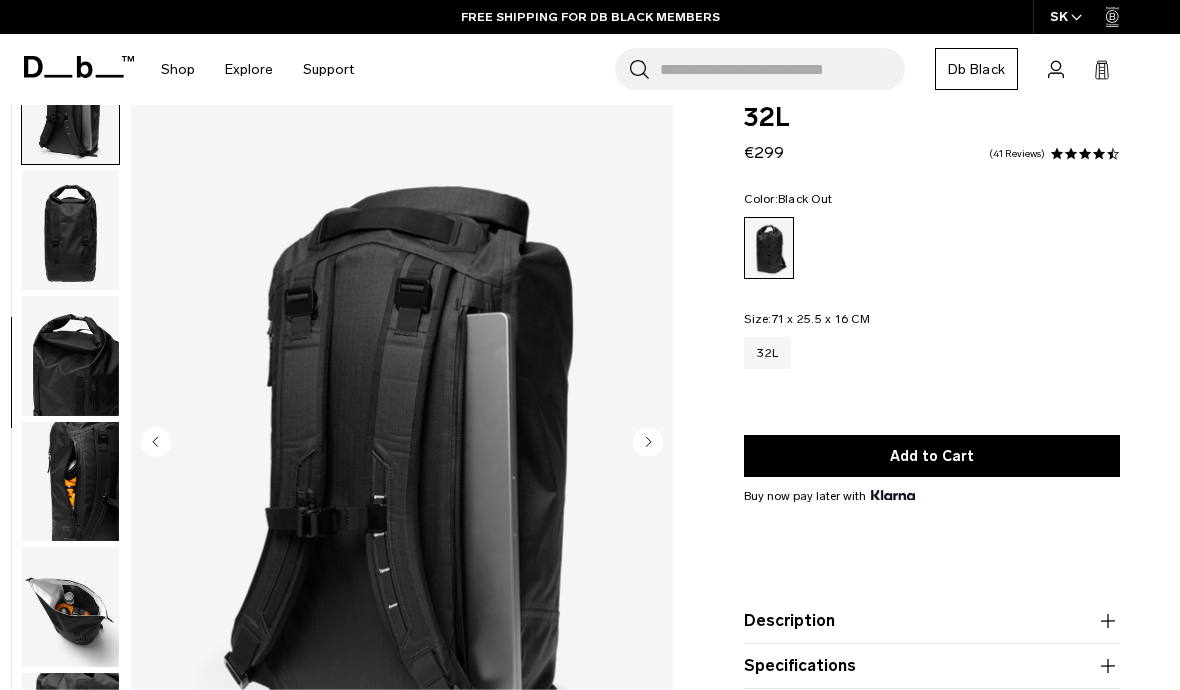 click at bounding box center [70, 356] 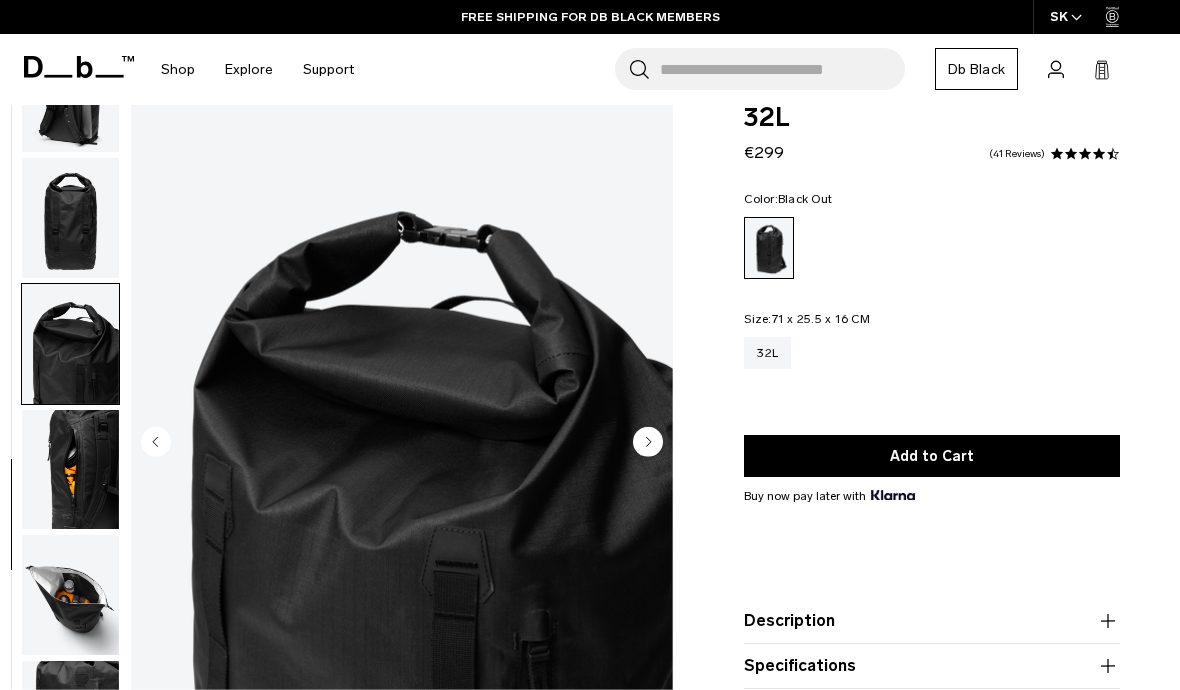 scroll, scrollTop: 464, scrollLeft: 0, axis: vertical 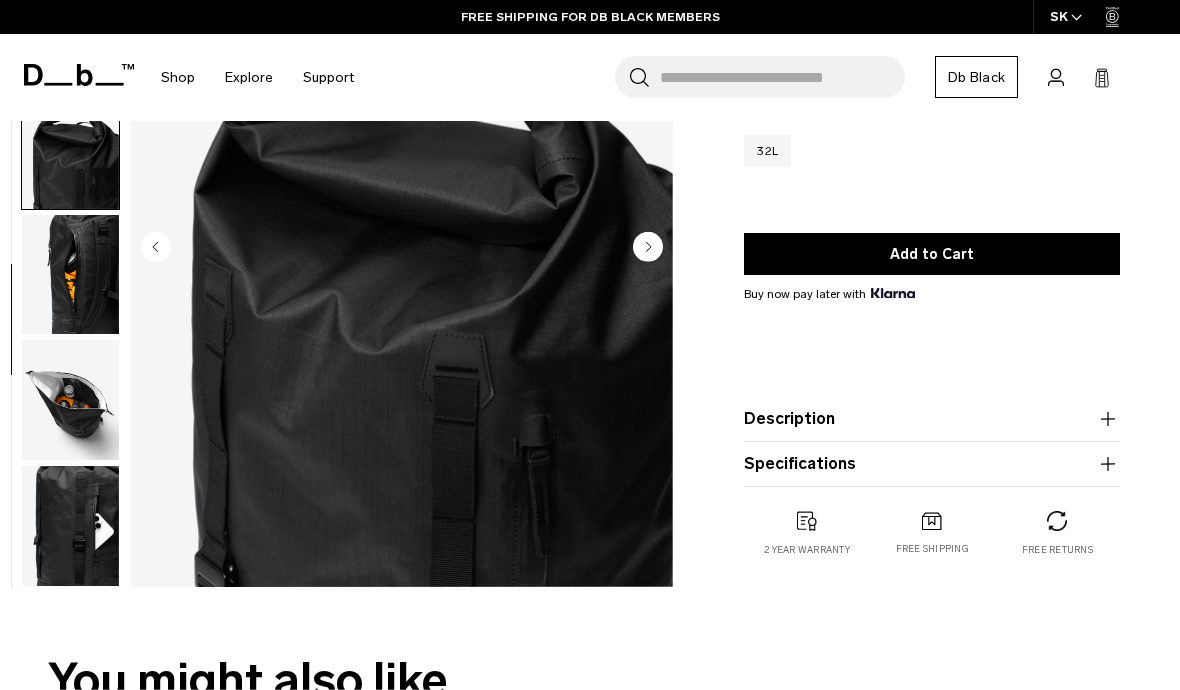 click at bounding box center (70, 526) 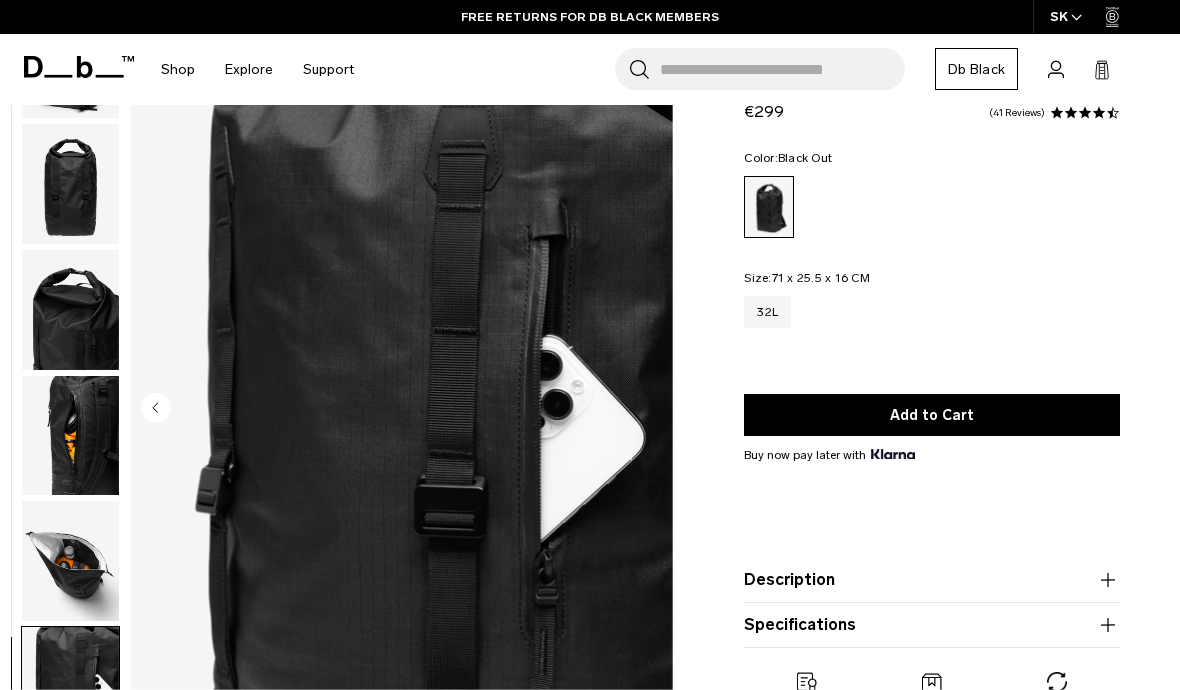 scroll, scrollTop: 0, scrollLeft: 0, axis: both 